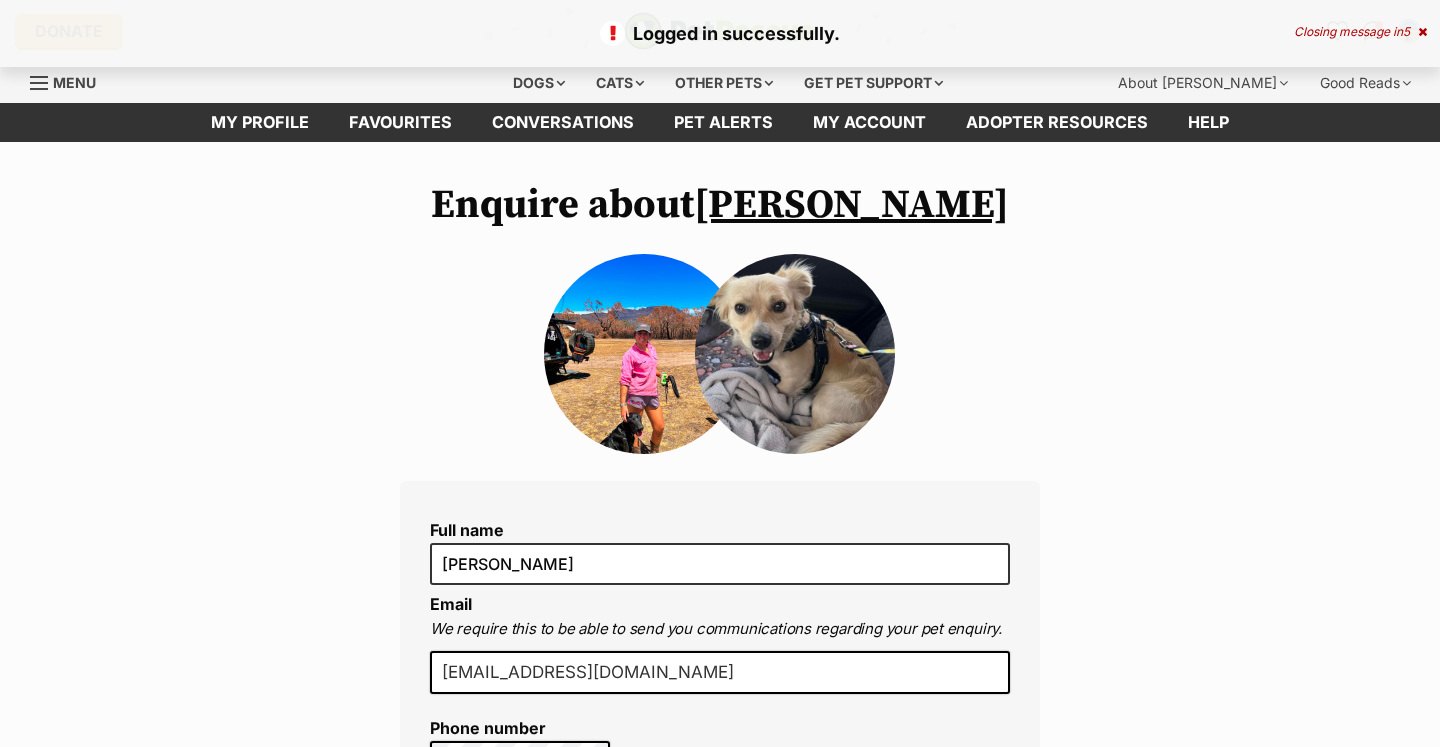 scroll, scrollTop: 0, scrollLeft: 0, axis: both 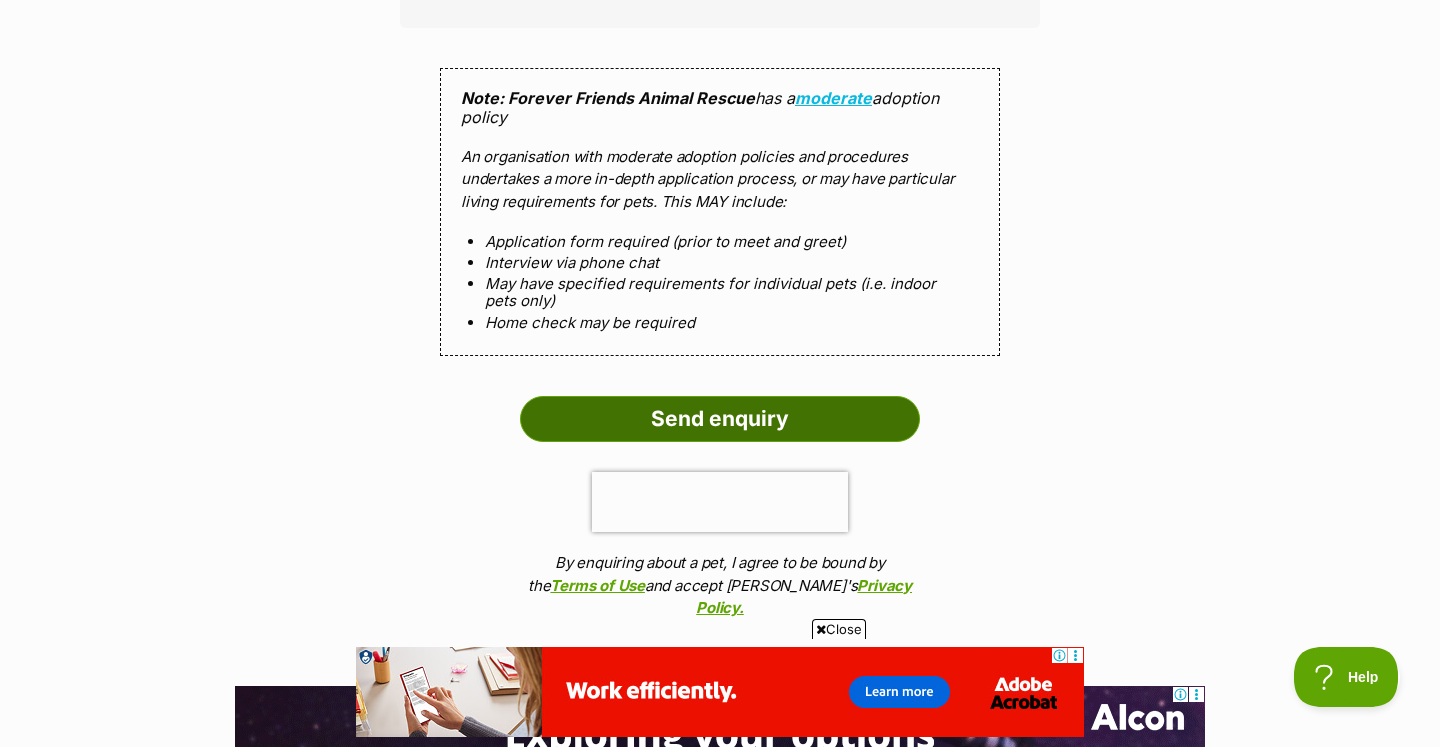 click on "Send enquiry" at bounding box center [720, 419] 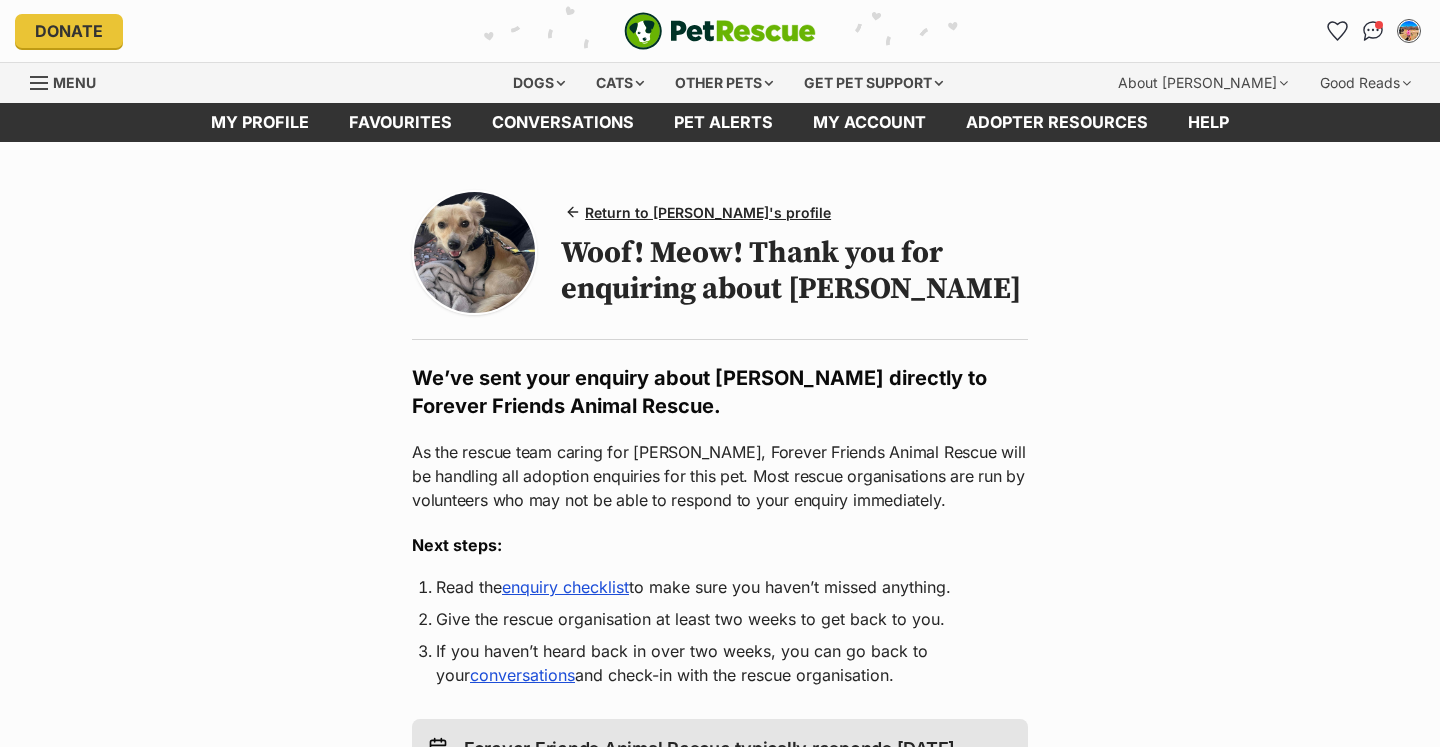 scroll, scrollTop: 0, scrollLeft: 0, axis: both 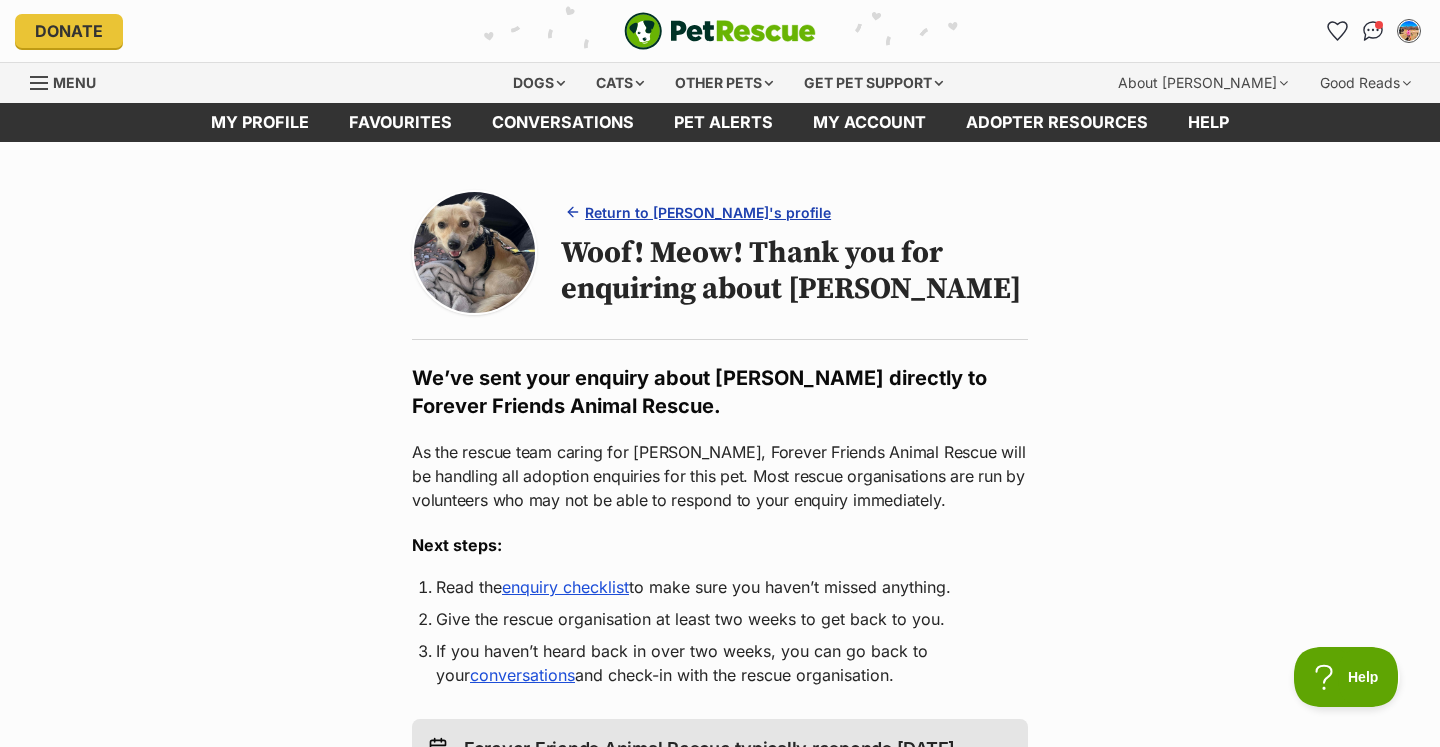 click on "Return to Sammy's profile" at bounding box center [708, 212] 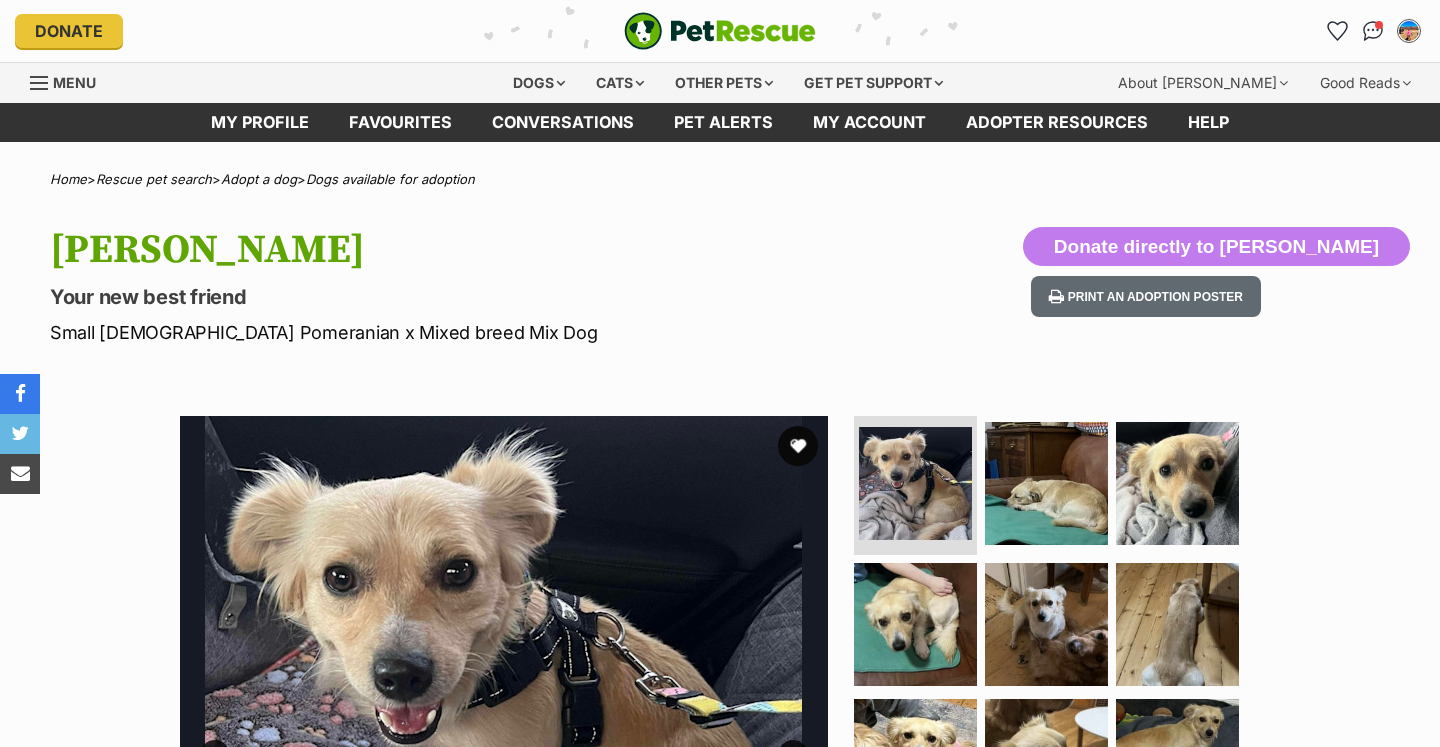 scroll, scrollTop: 197, scrollLeft: 0, axis: vertical 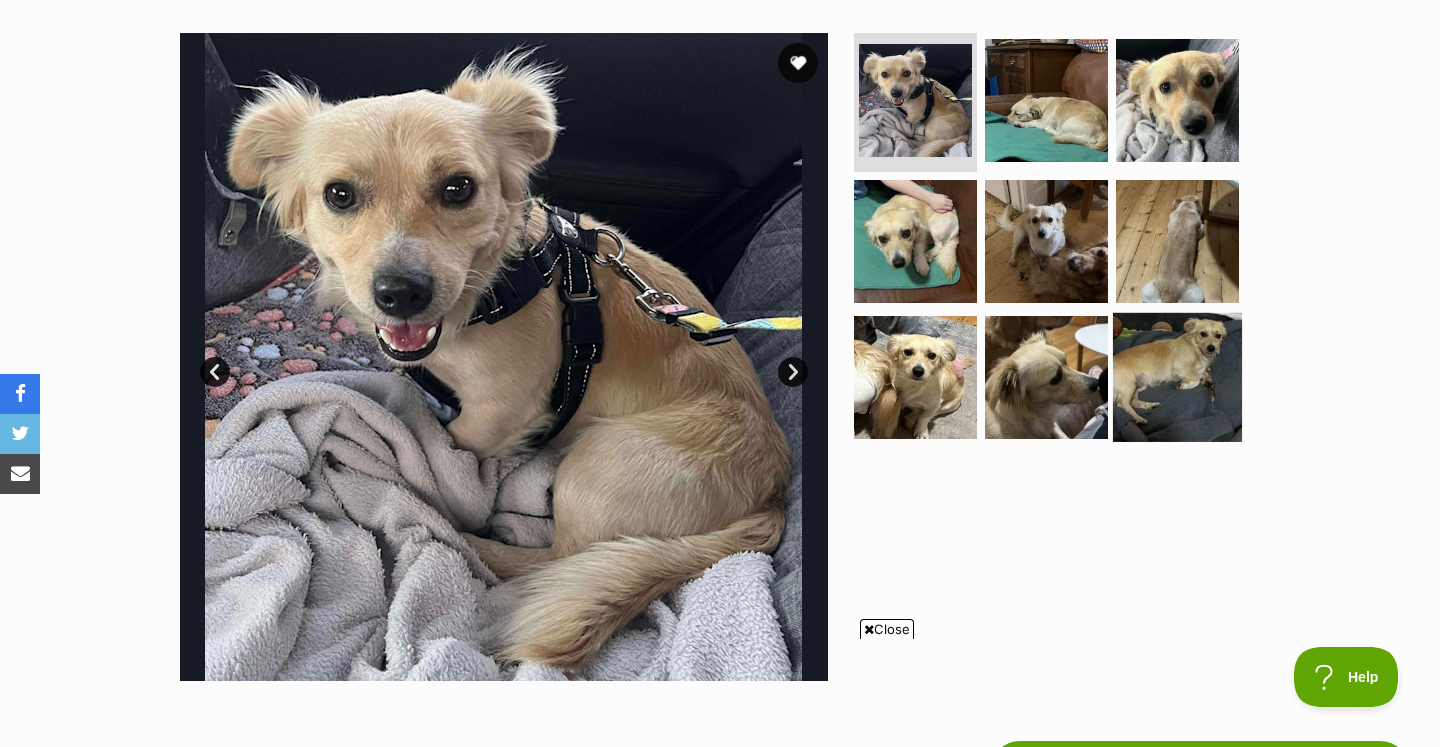 click at bounding box center [1177, 377] 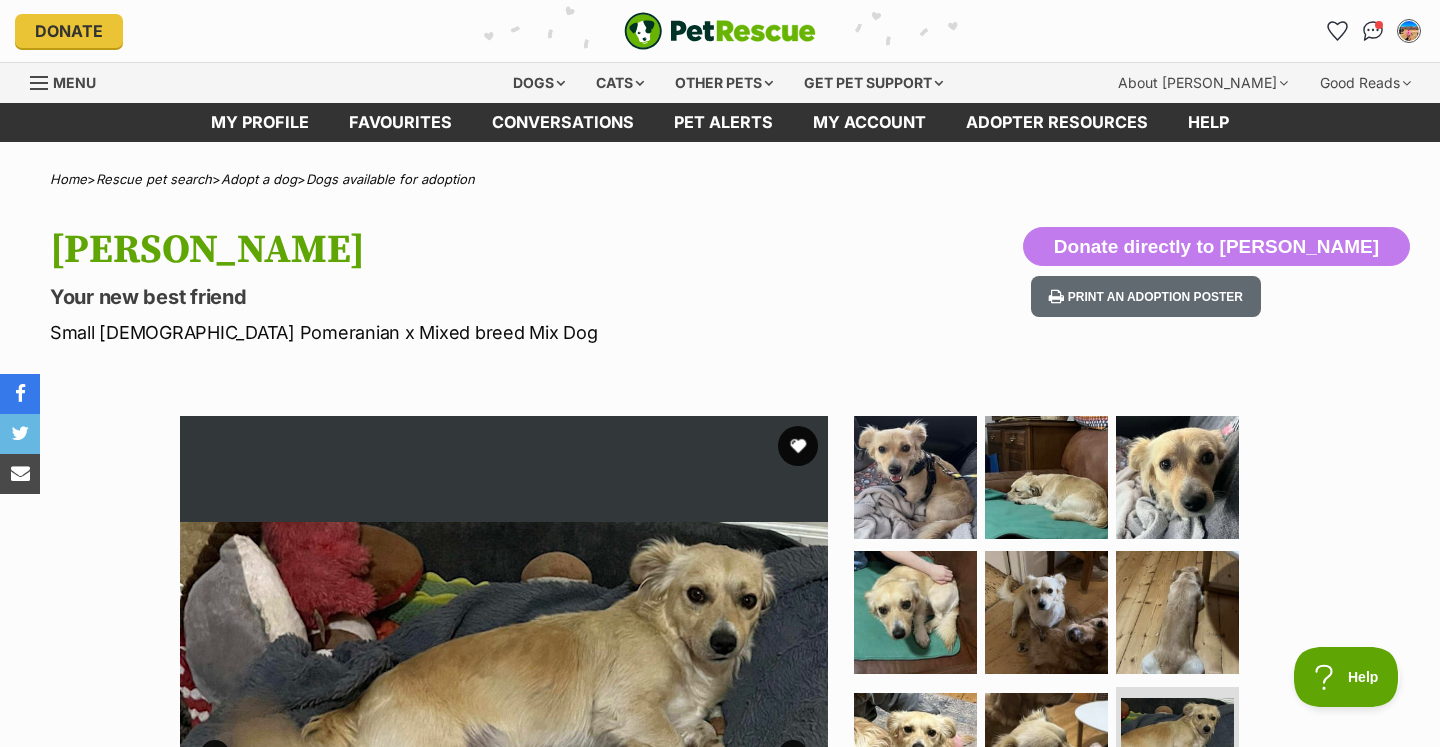 scroll, scrollTop: 0, scrollLeft: 0, axis: both 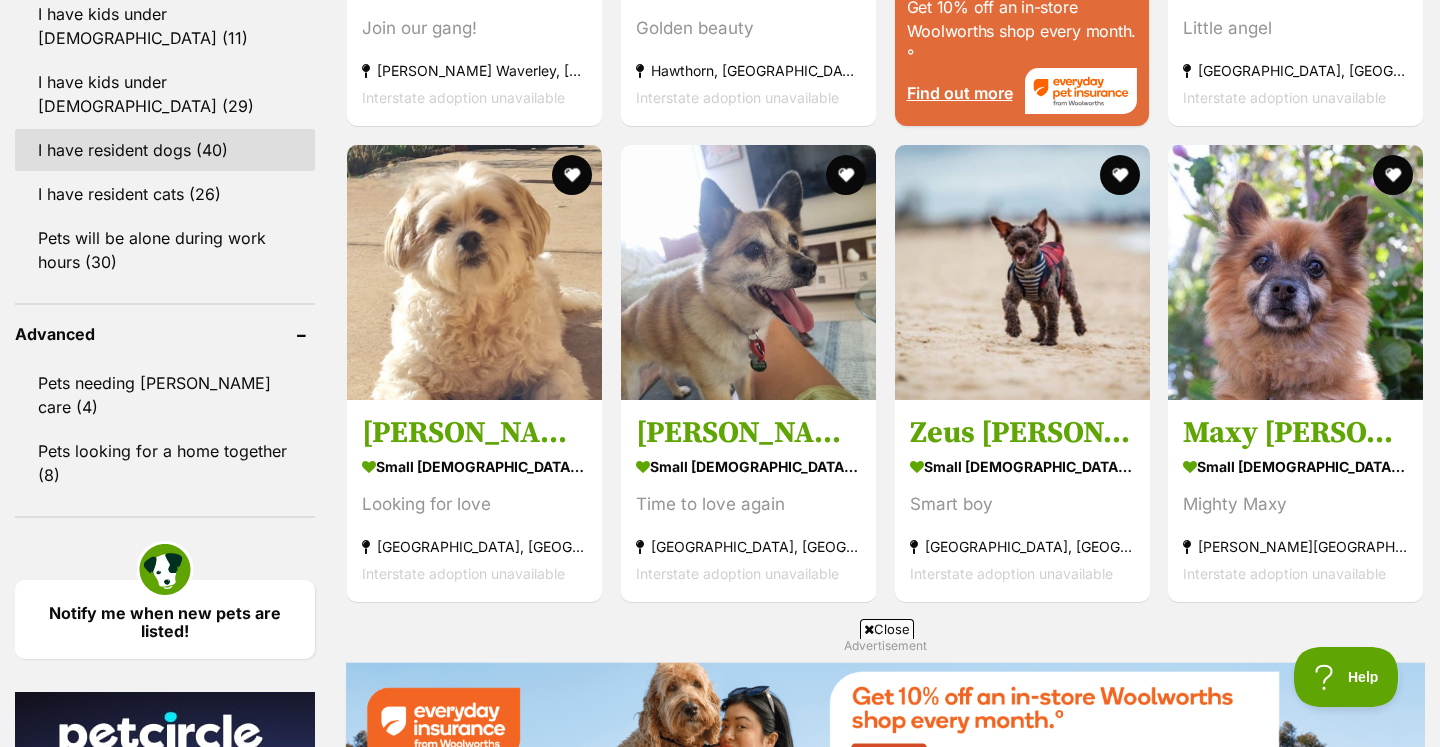 click on "I have resident dogs (40)" at bounding box center [165, 150] 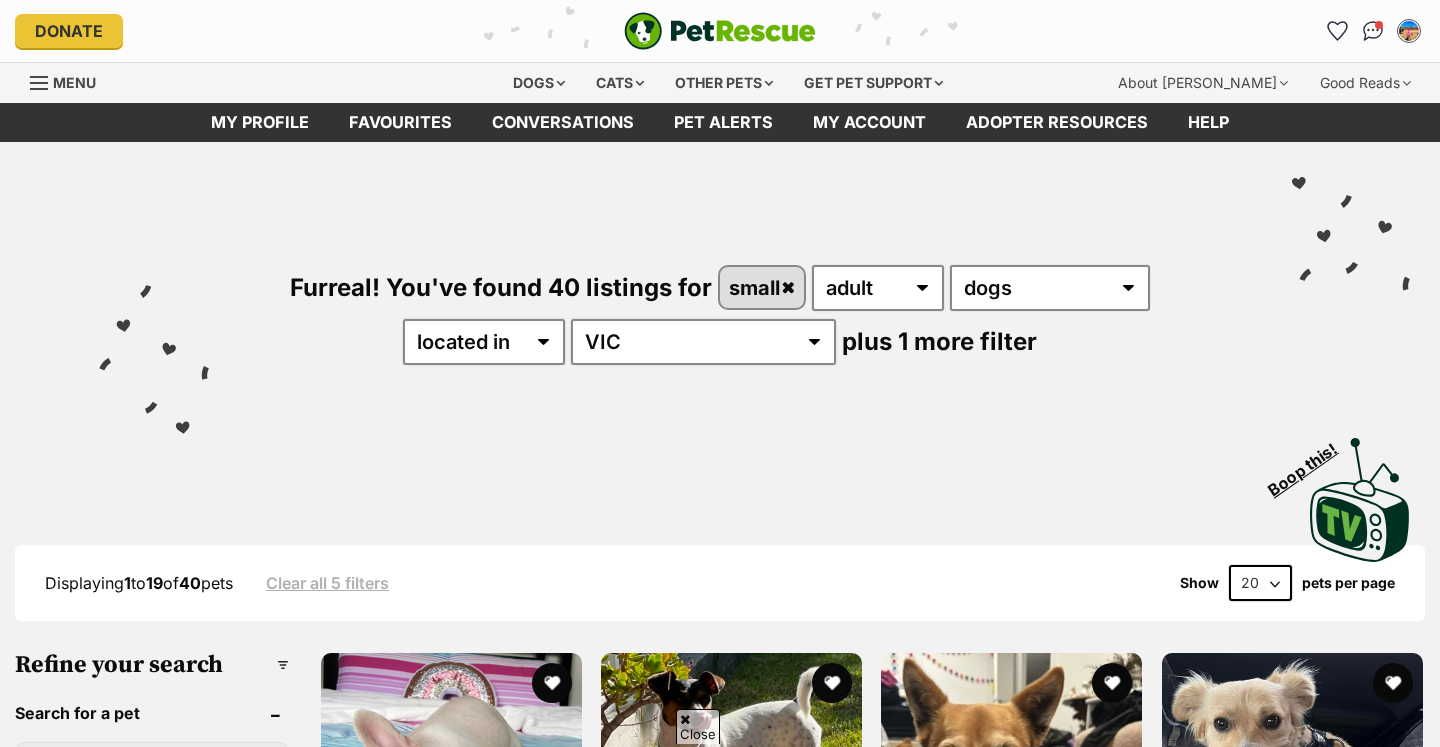 scroll, scrollTop: 1993, scrollLeft: 0, axis: vertical 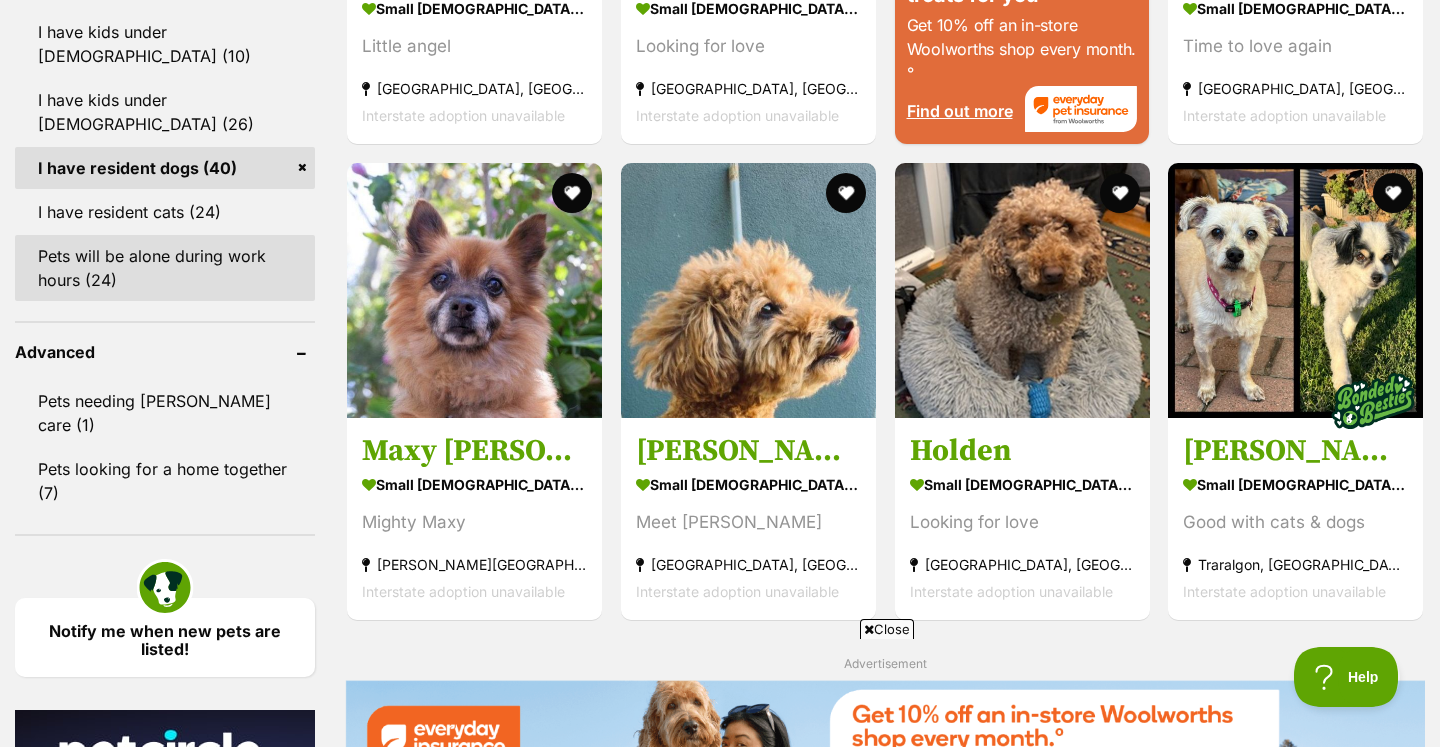 click on "Pets will be alone during work hours (24)" at bounding box center [165, 268] 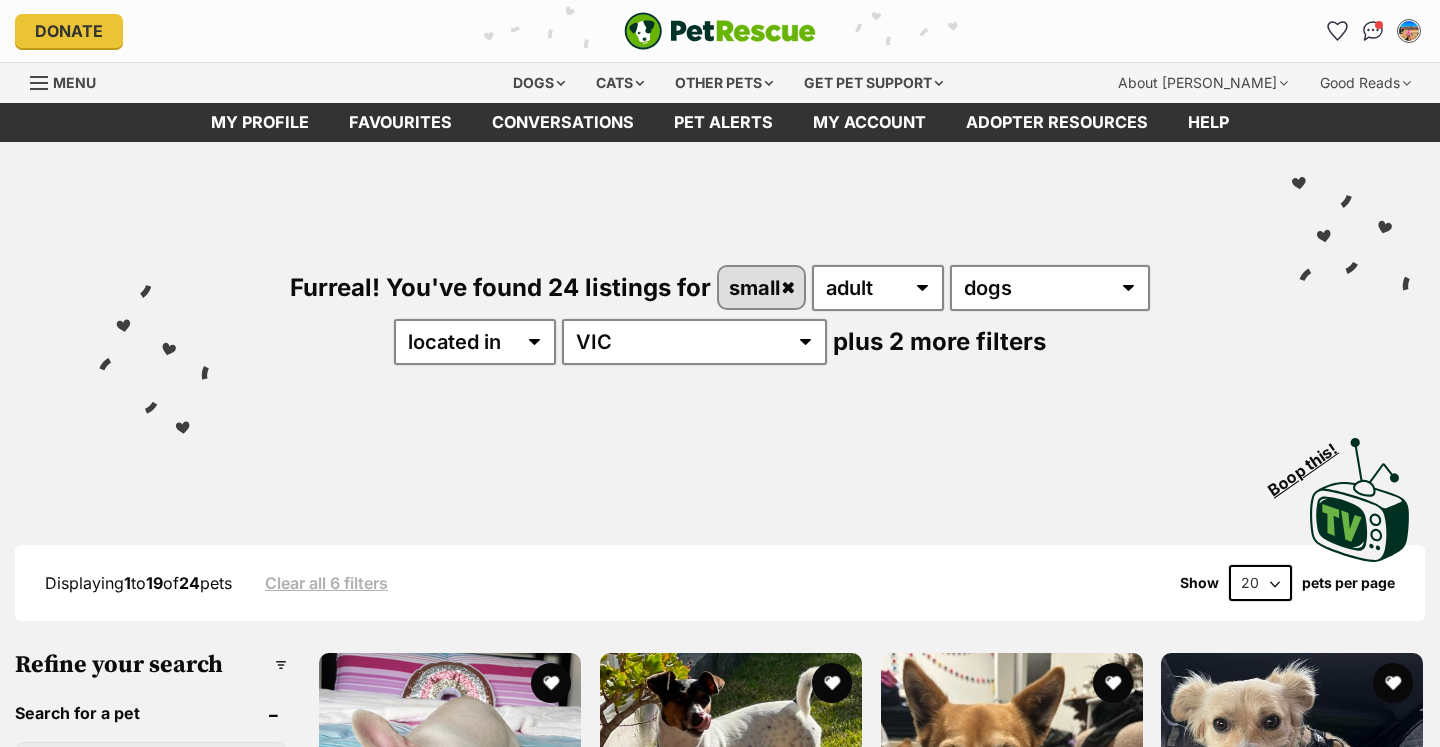 scroll, scrollTop: 0, scrollLeft: 0, axis: both 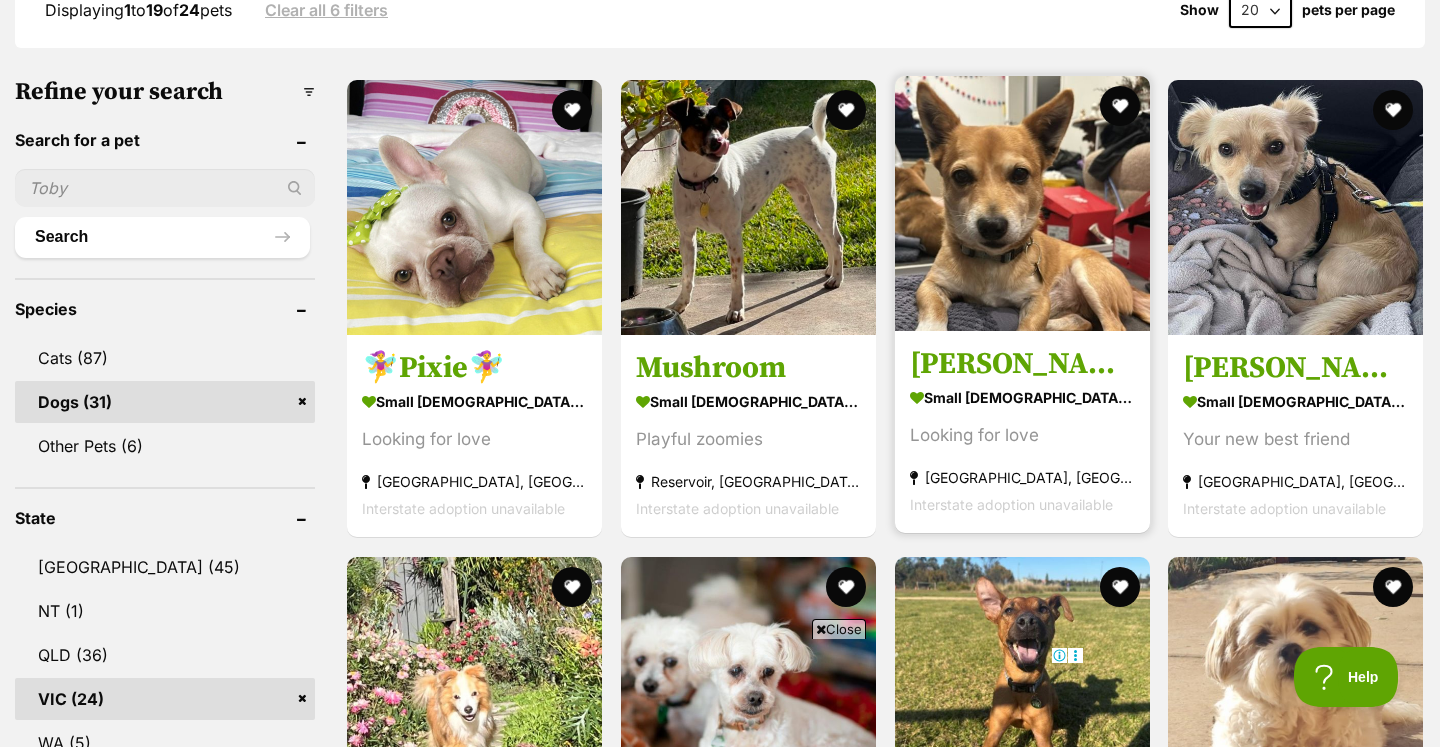 click on "Antonio" at bounding box center [1022, 365] 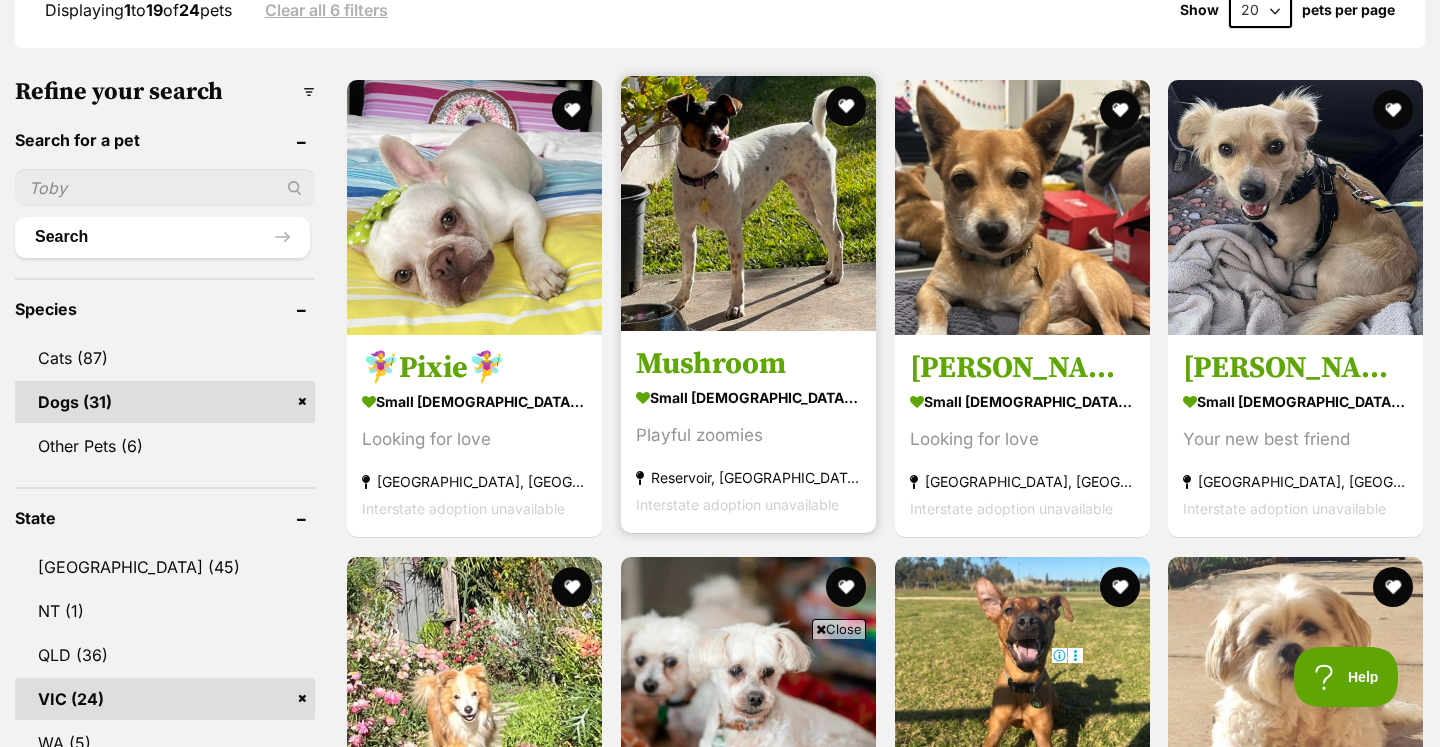 click on "Mushroom" at bounding box center (748, 365) 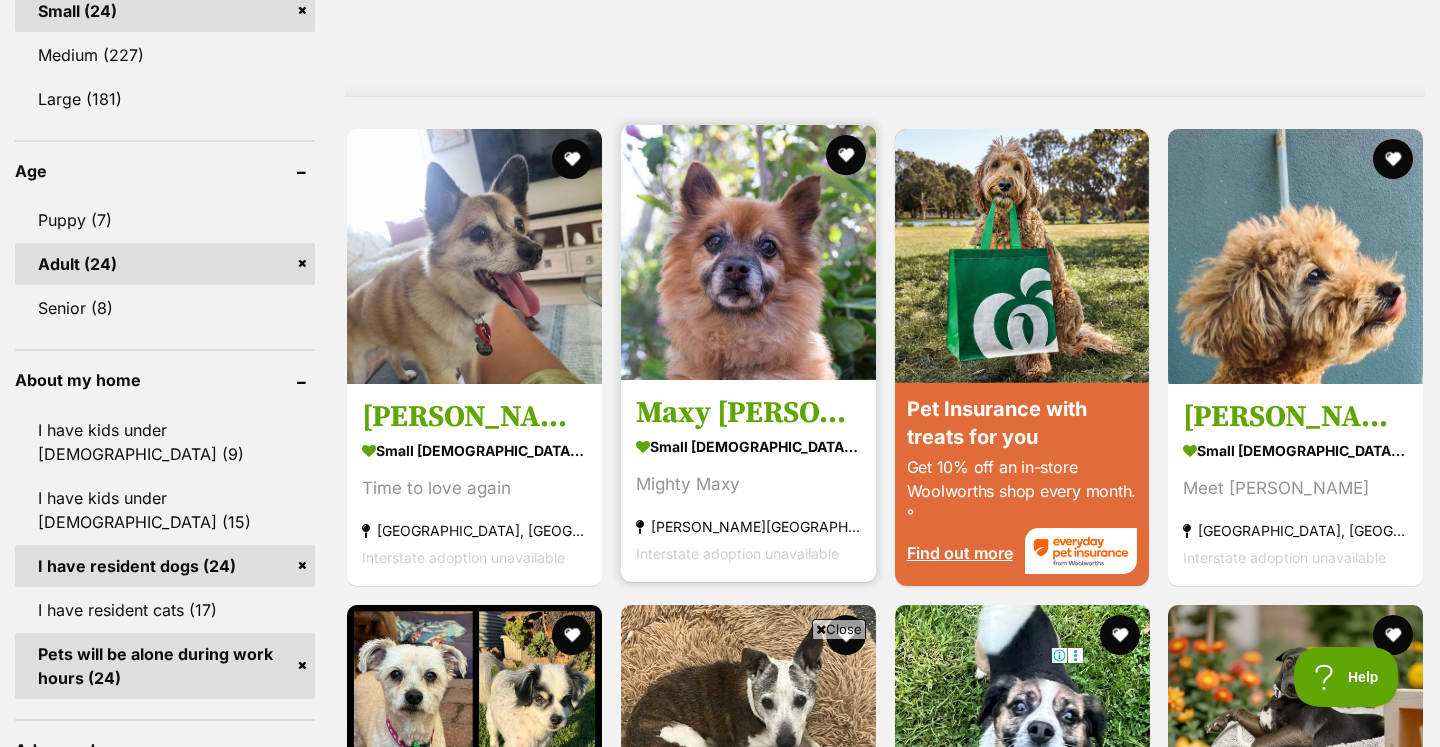 scroll, scrollTop: 1819, scrollLeft: 0, axis: vertical 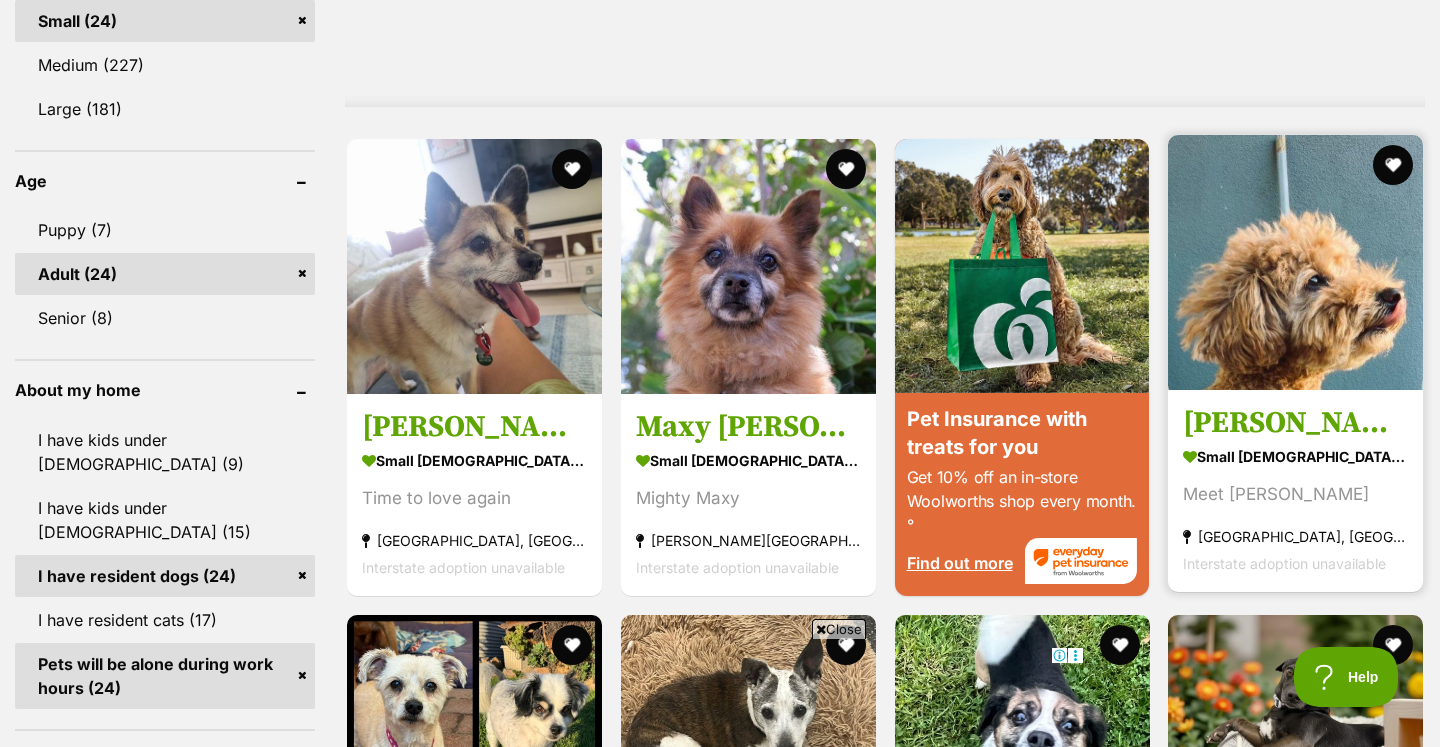 click on "Jerry Russellton
small male Dog
Meet Jerry
Collingwood, VIC
Interstate adoption unavailable" at bounding box center (1295, 490) 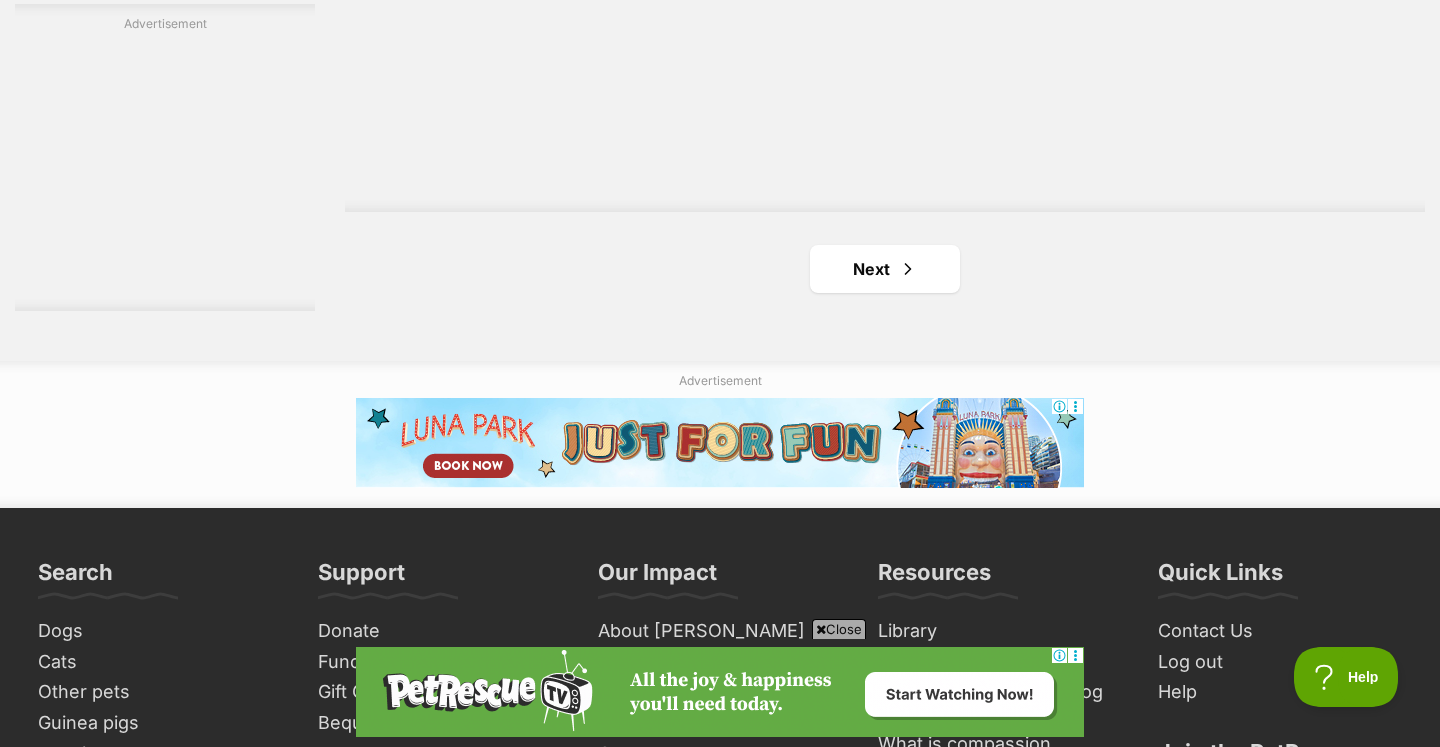 scroll, scrollTop: 3714, scrollLeft: 0, axis: vertical 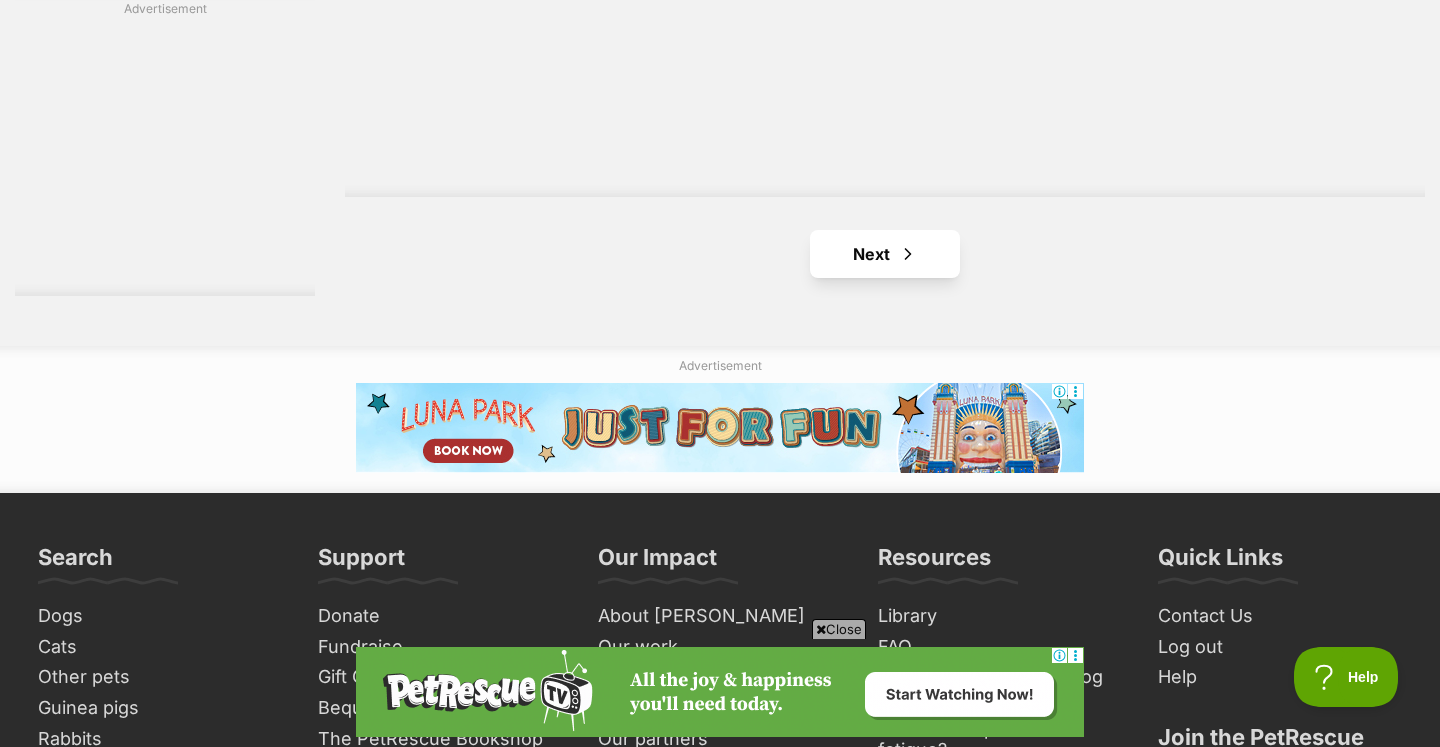 click on "Next" at bounding box center (885, 254) 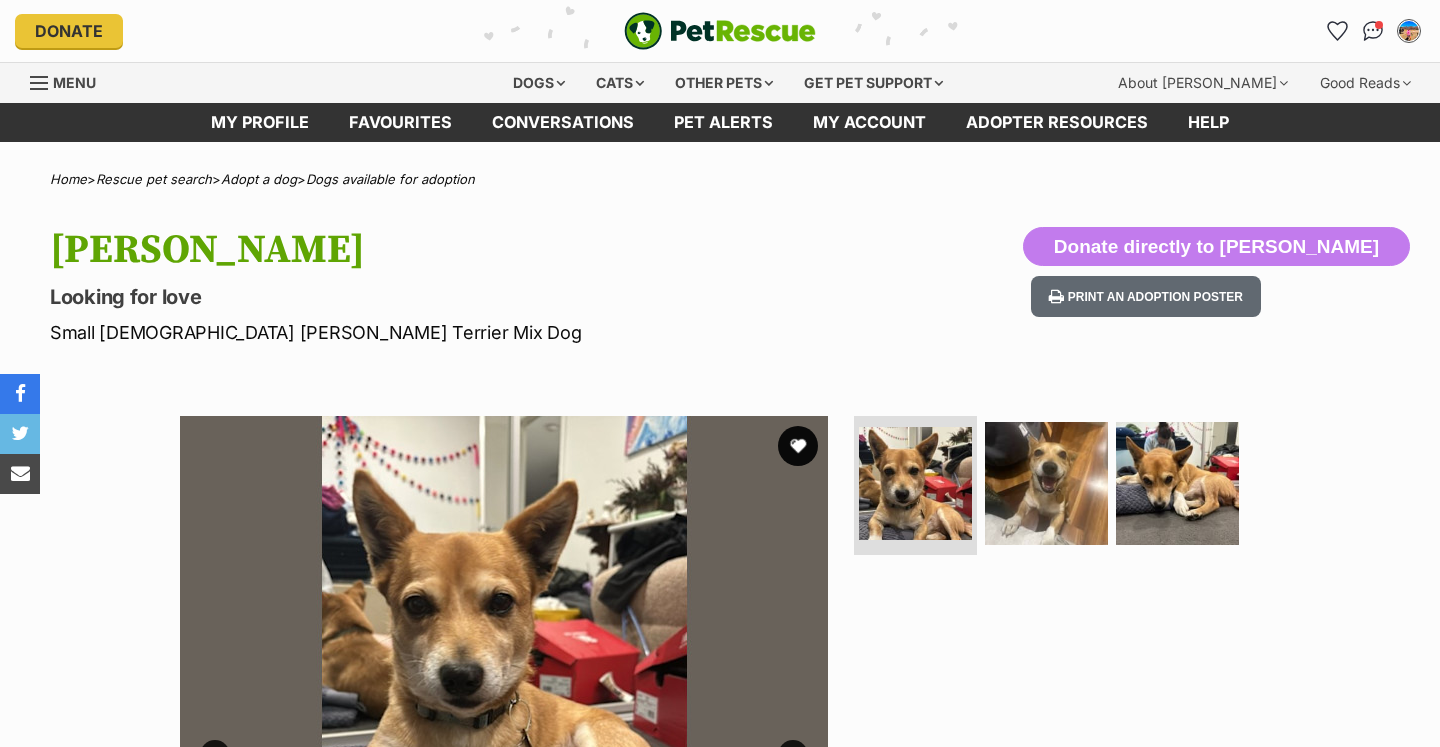 scroll, scrollTop: 61, scrollLeft: 0, axis: vertical 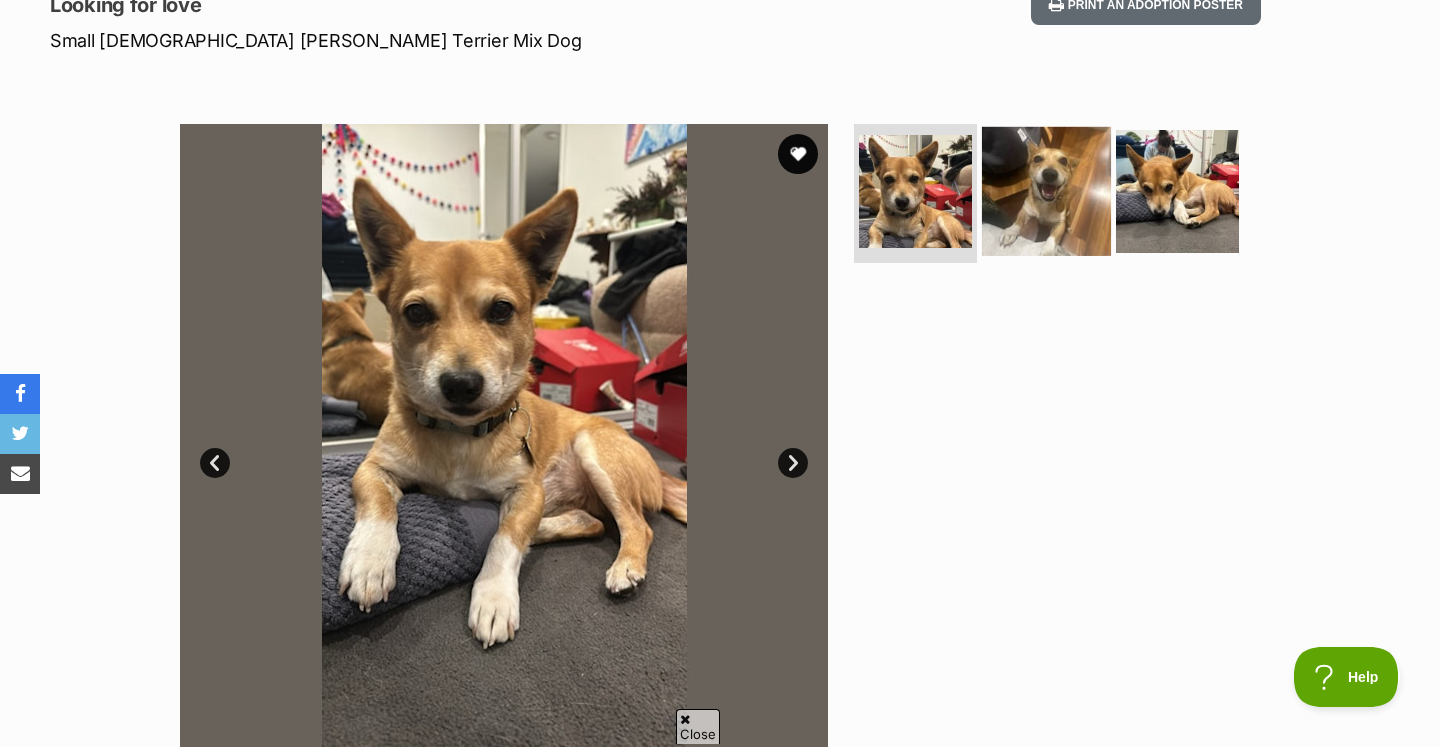 click at bounding box center [1046, 190] 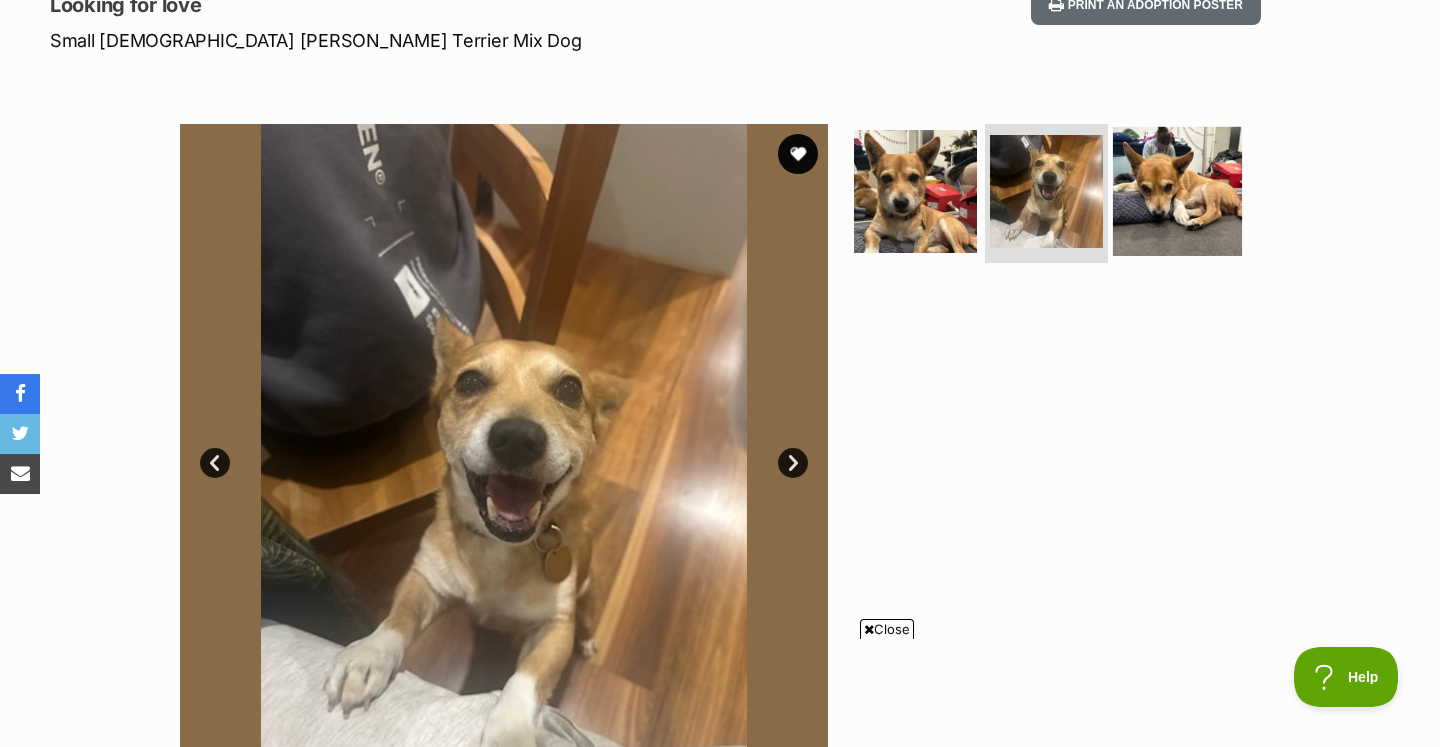 click at bounding box center (1177, 190) 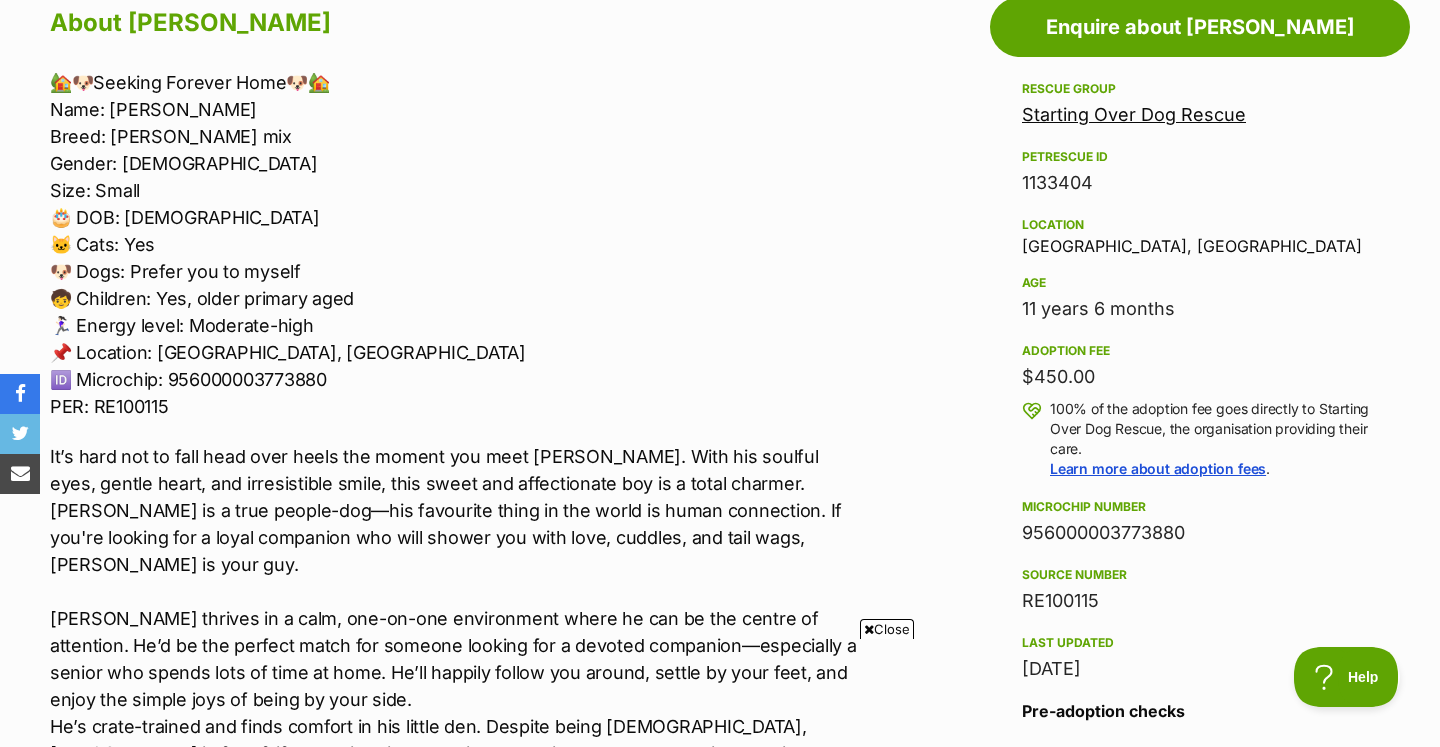 scroll, scrollTop: 0, scrollLeft: 0, axis: both 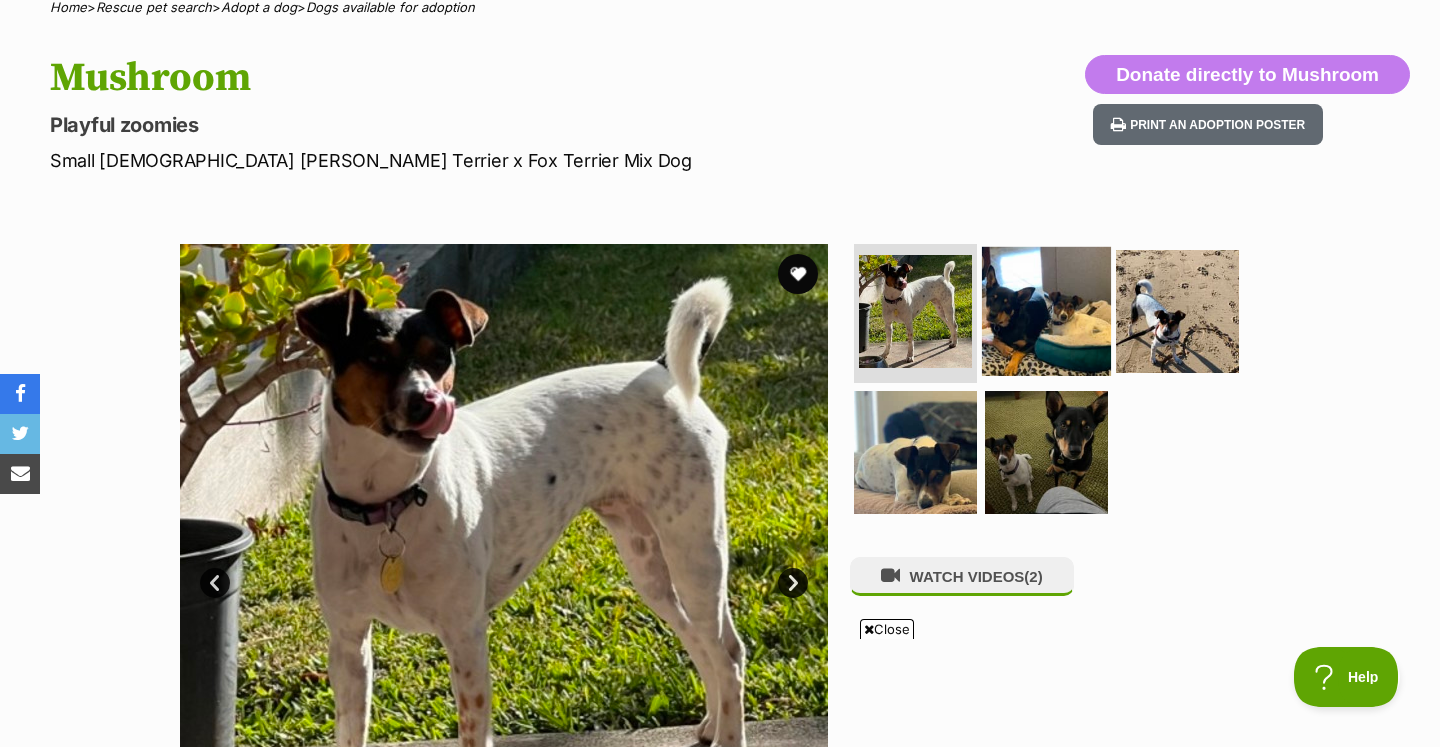 click at bounding box center (1046, 310) 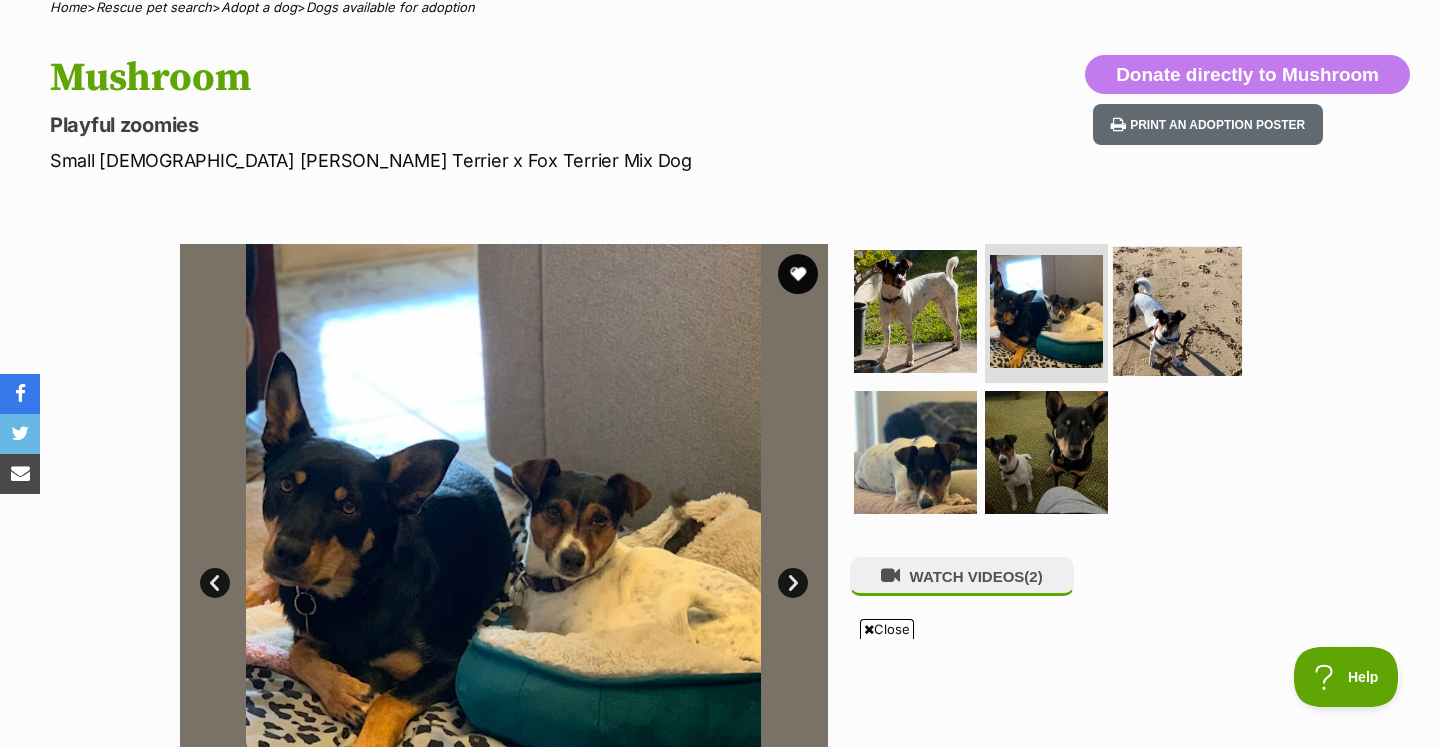 click at bounding box center (1177, 310) 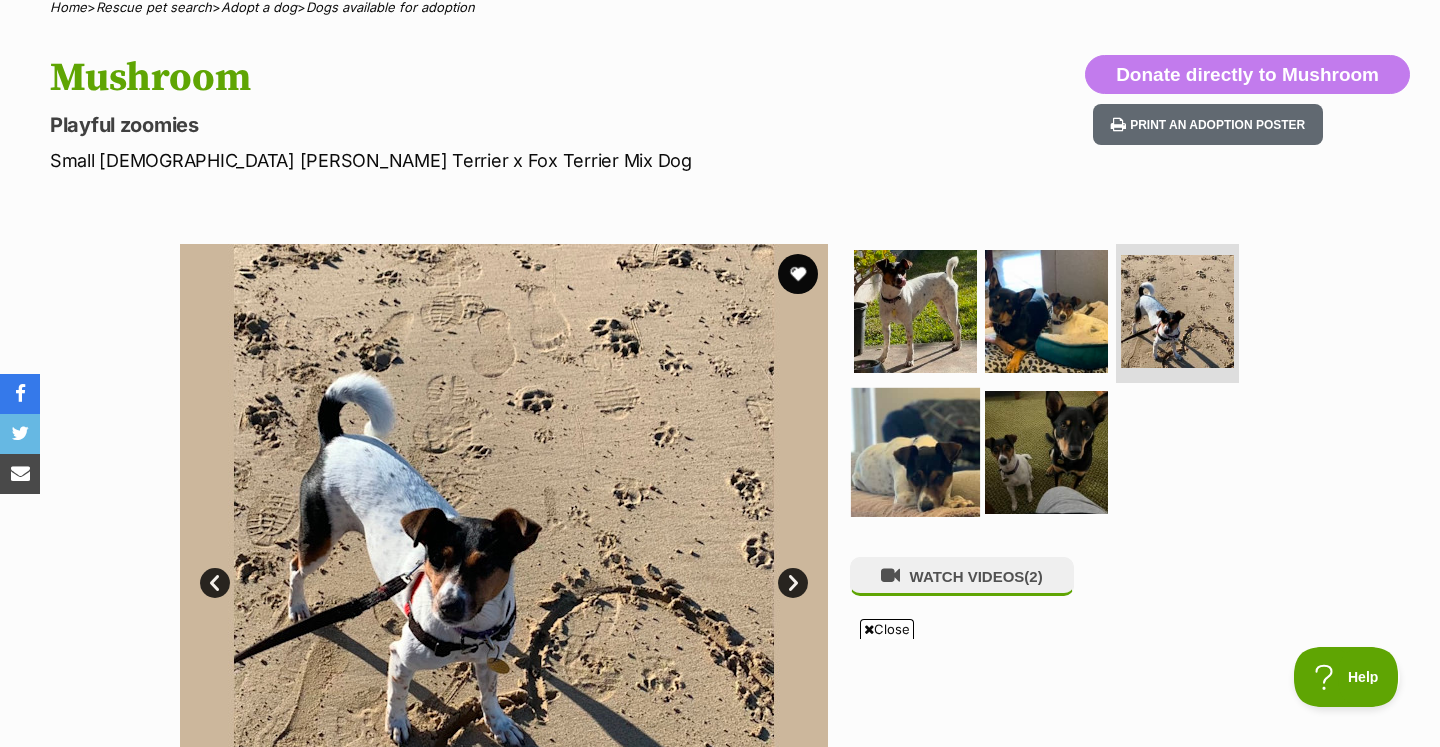 click at bounding box center (915, 452) 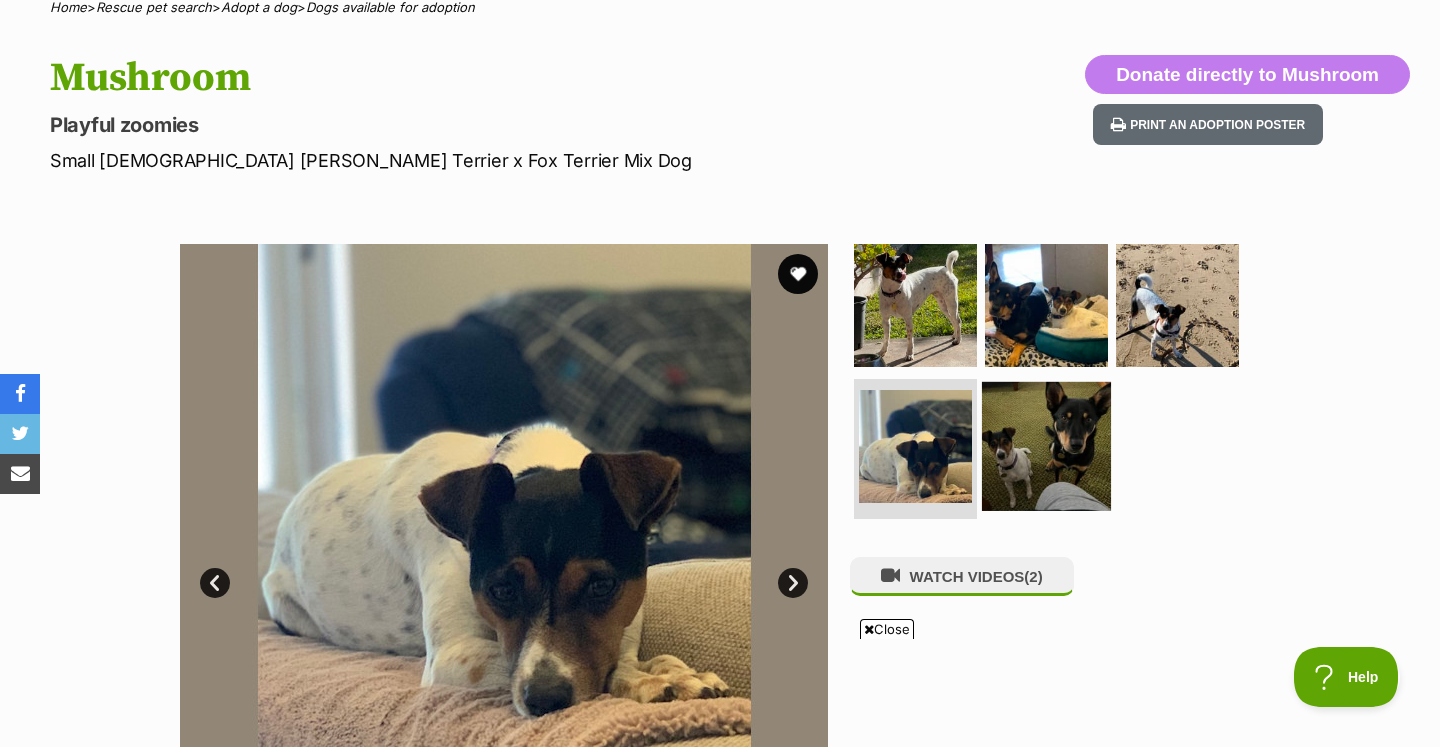 click at bounding box center (1046, 446) 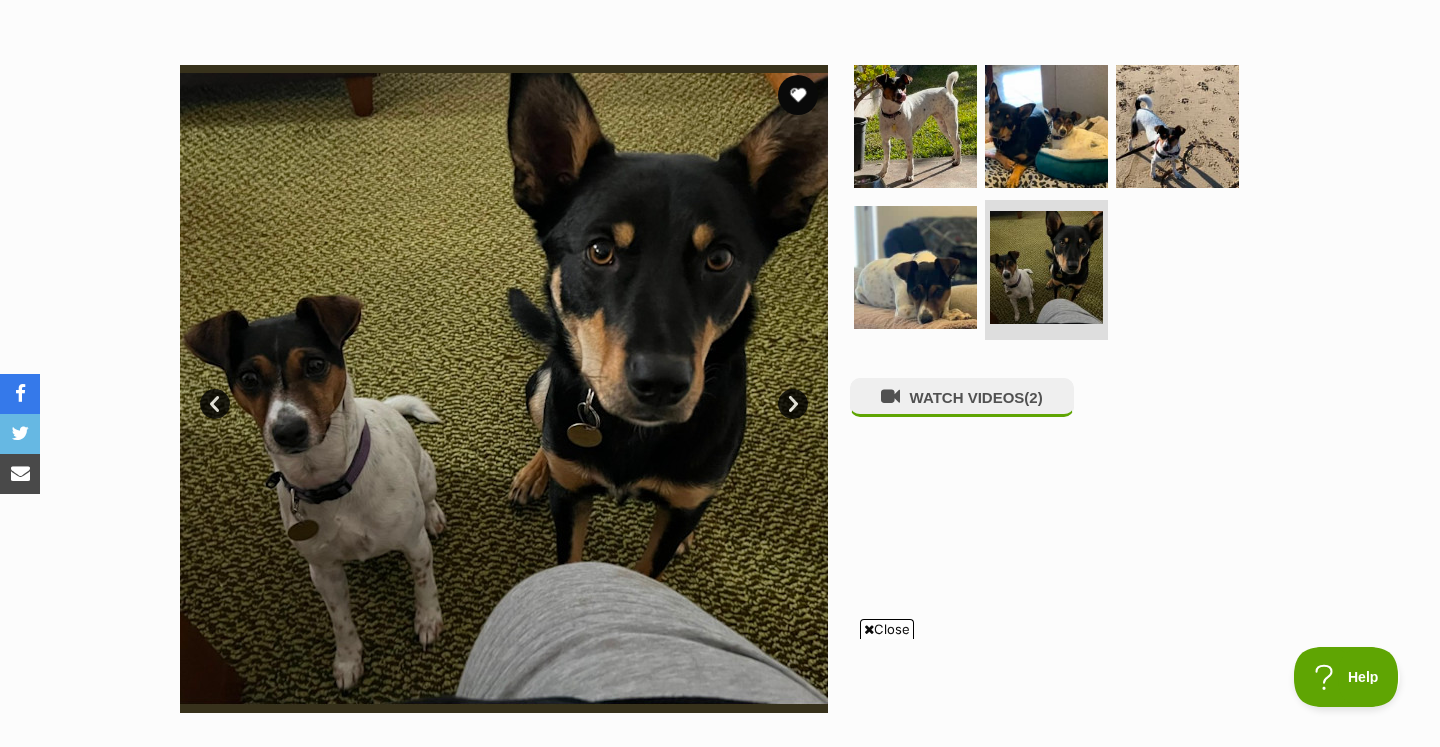 scroll, scrollTop: 364, scrollLeft: 0, axis: vertical 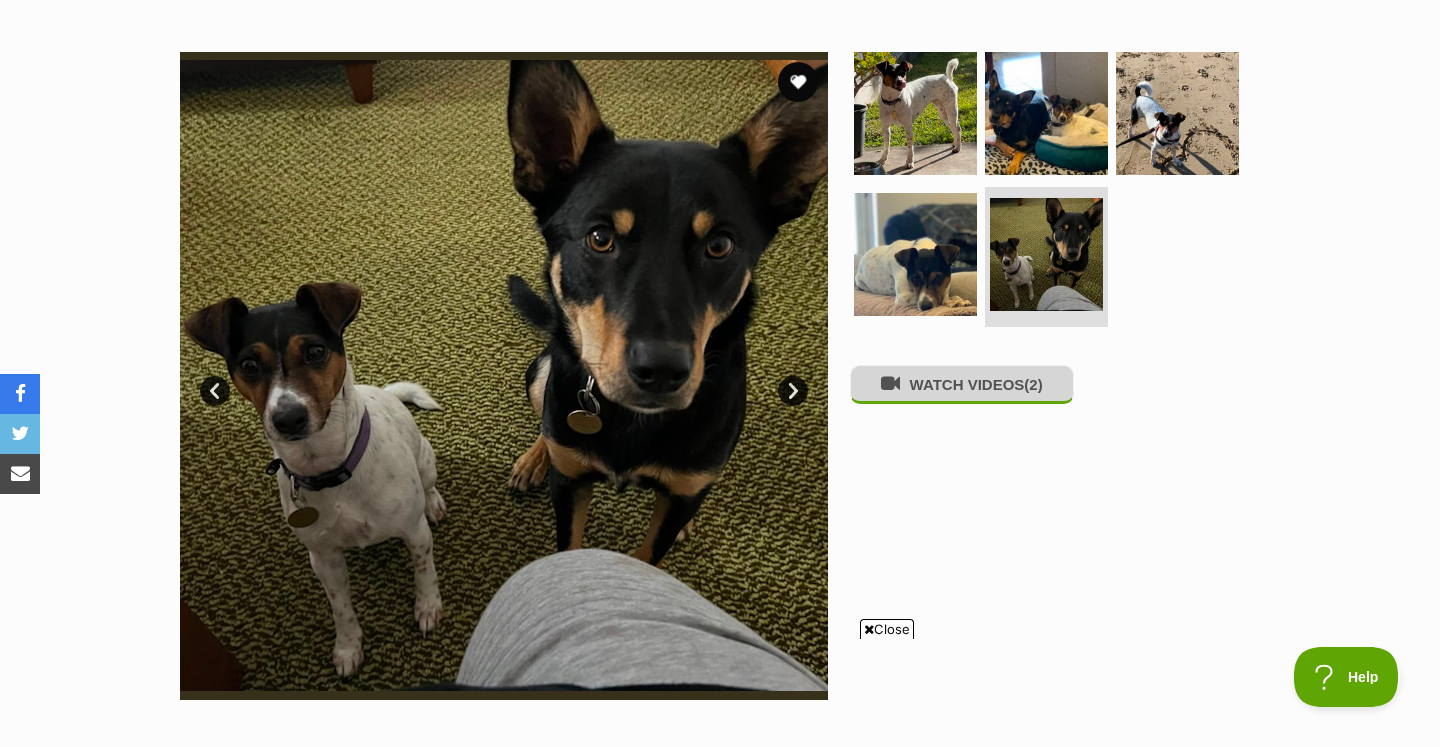 click on "WATCH VIDEOS
(2)" at bounding box center [962, 384] 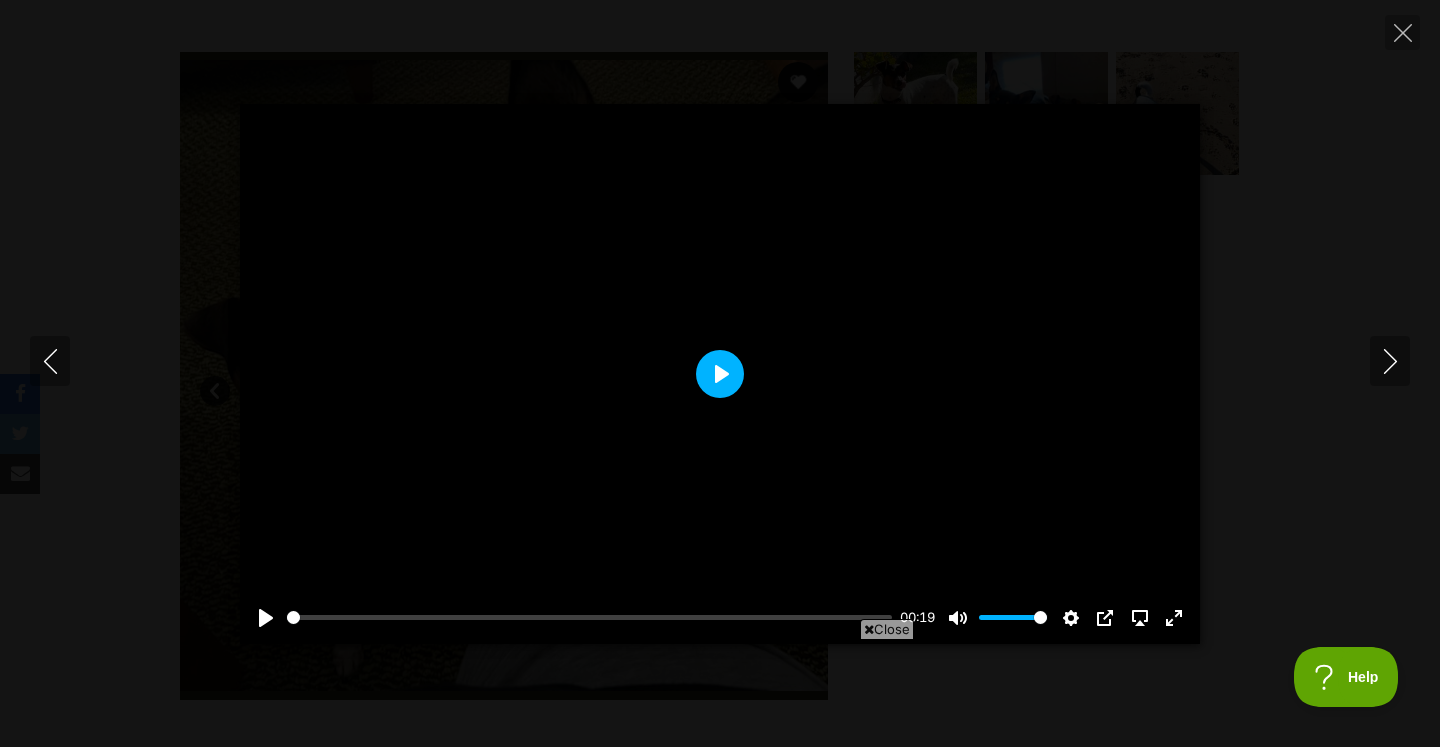 click on "Play" at bounding box center (720, 374) 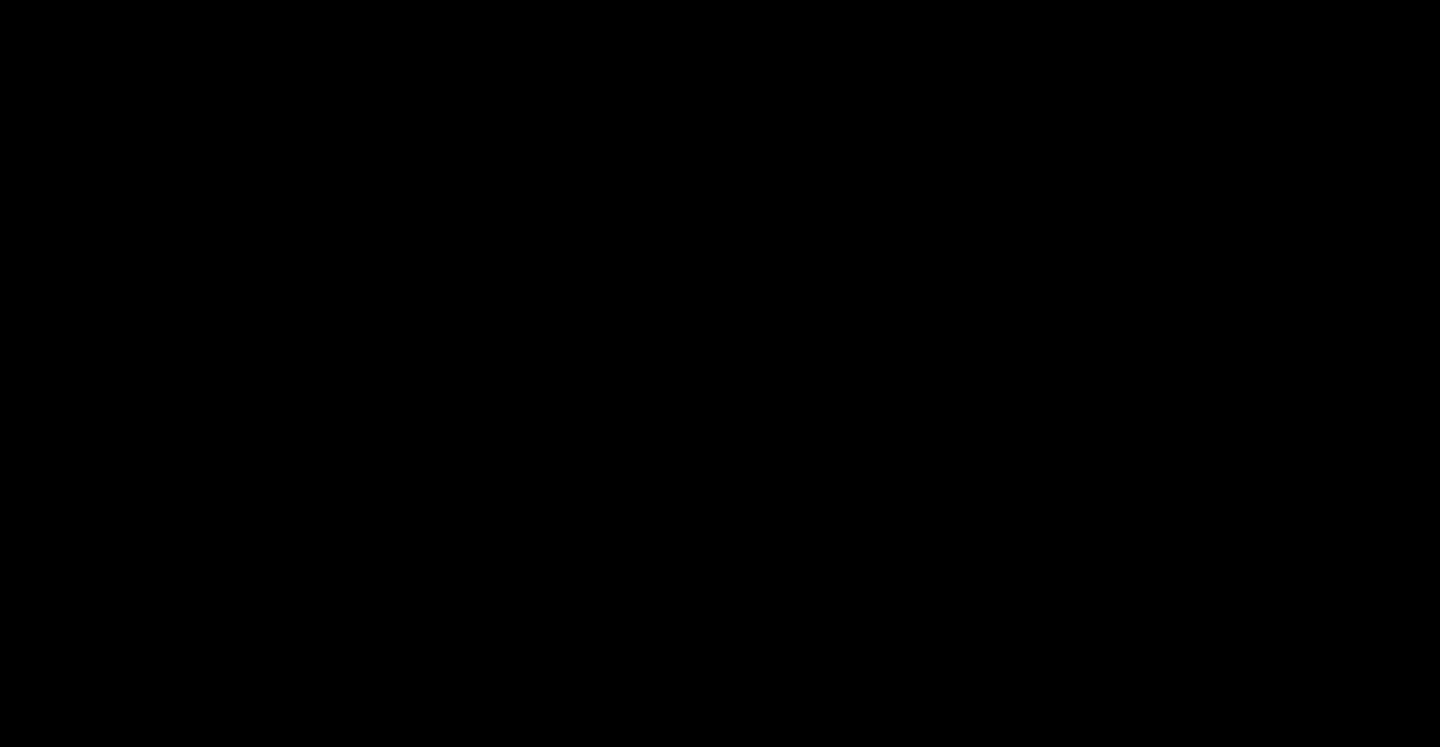 scroll, scrollTop: 241, scrollLeft: 0, axis: vertical 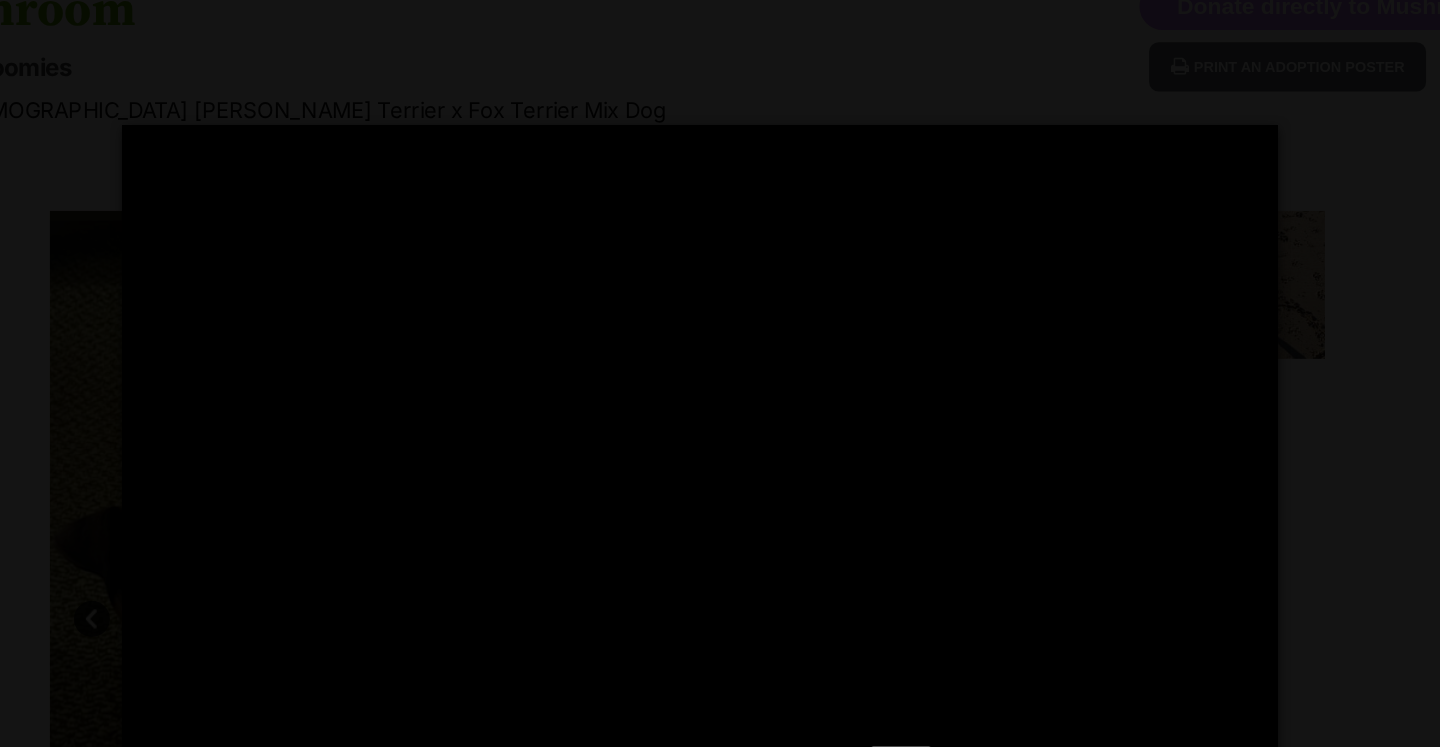 type on "72.85" 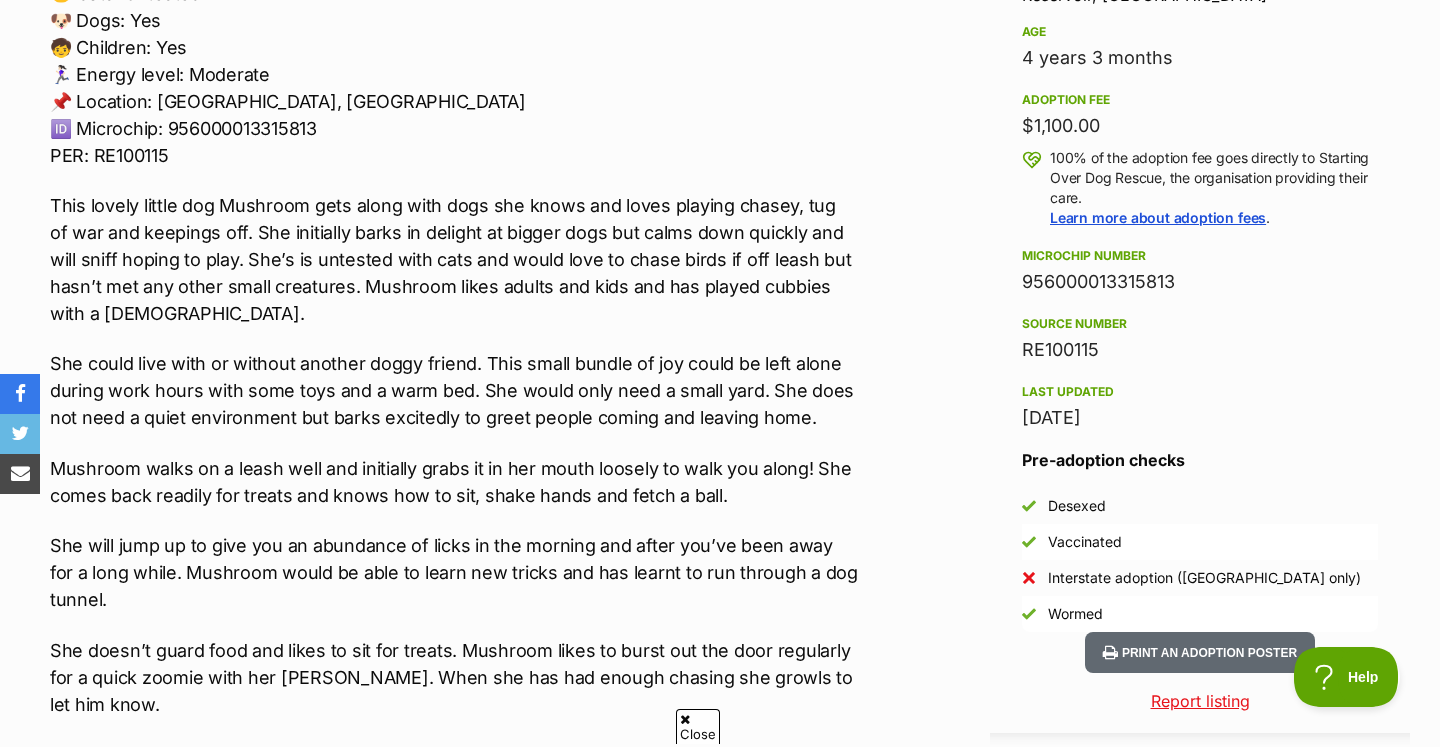 scroll, scrollTop: 1408, scrollLeft: 0, axis: vertical 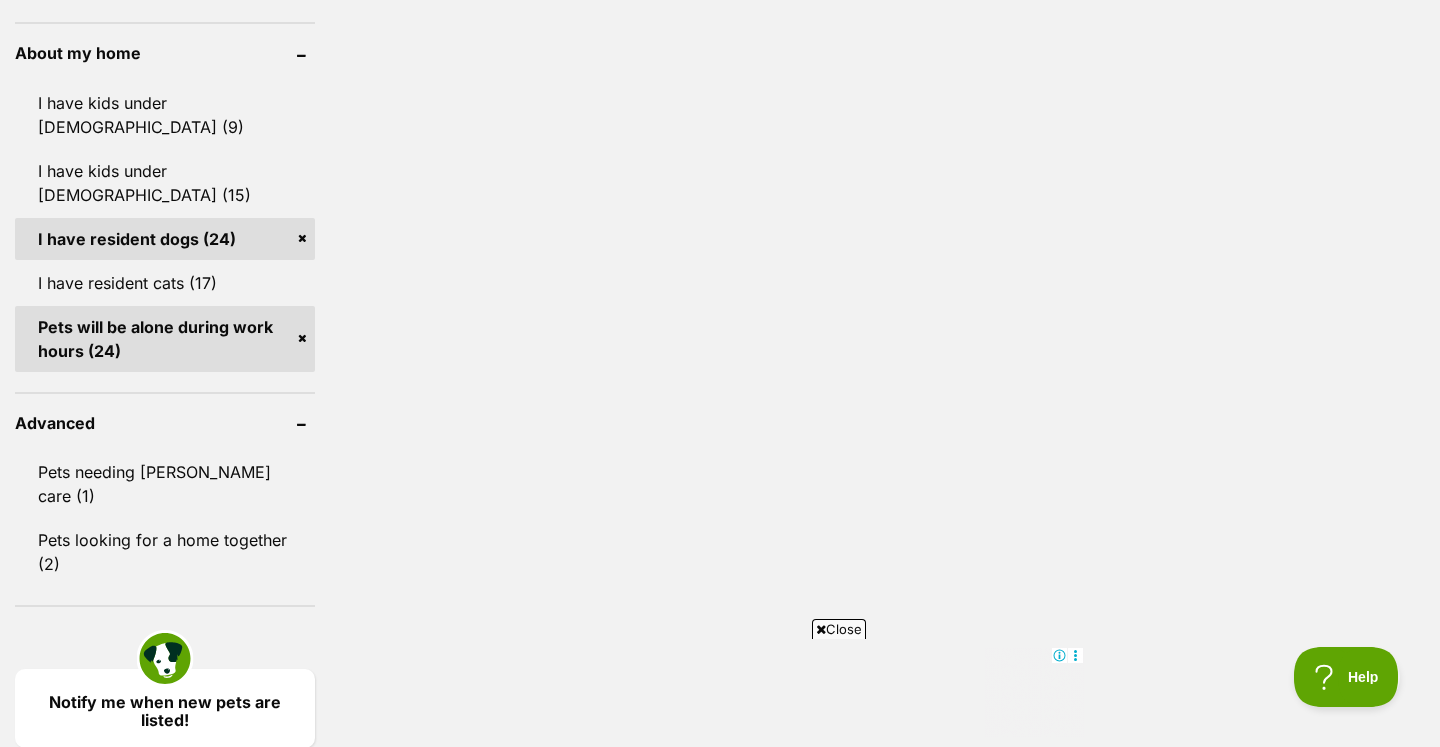 click on "Pets will be alone during work hours (24)" at bounding box center (165, 339) 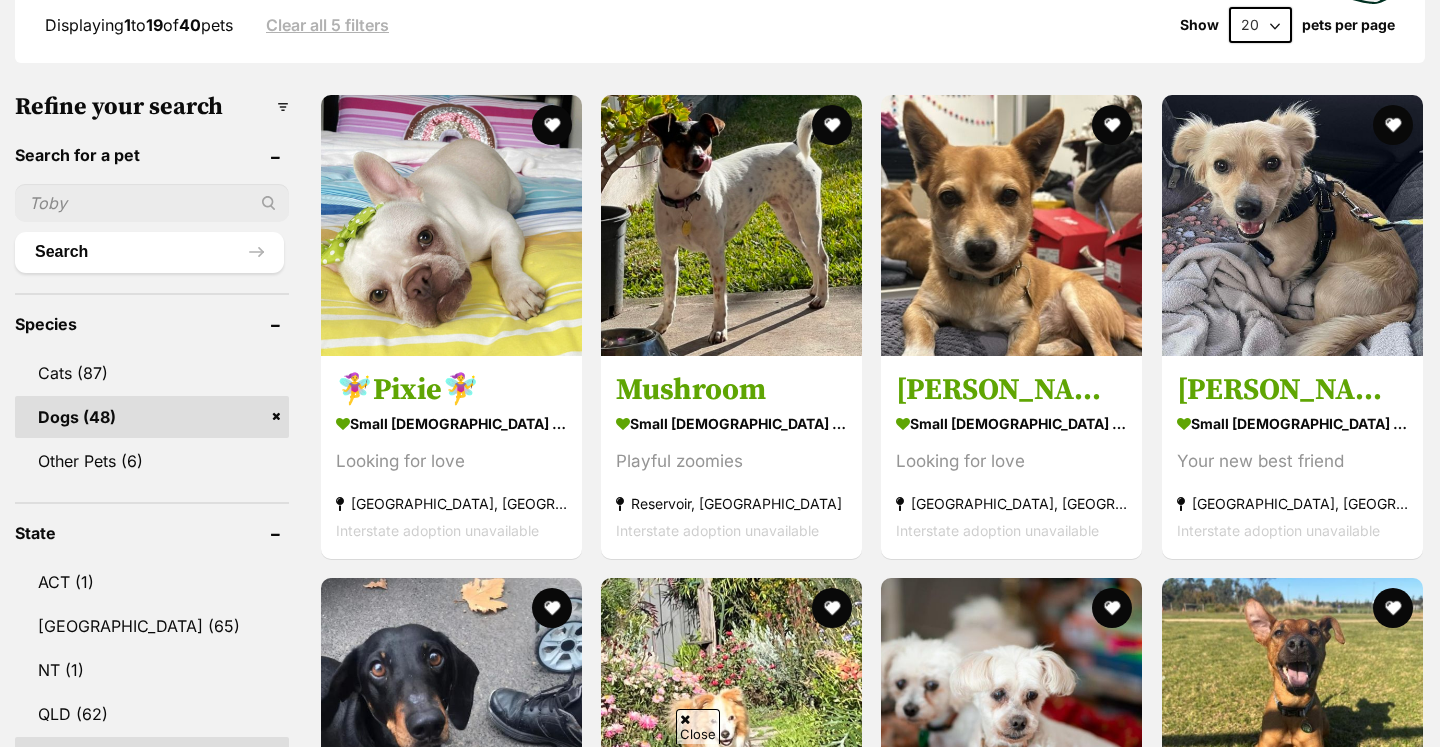 scroll, scrollTop: 567, scrollLeft: 0, axis: vertical 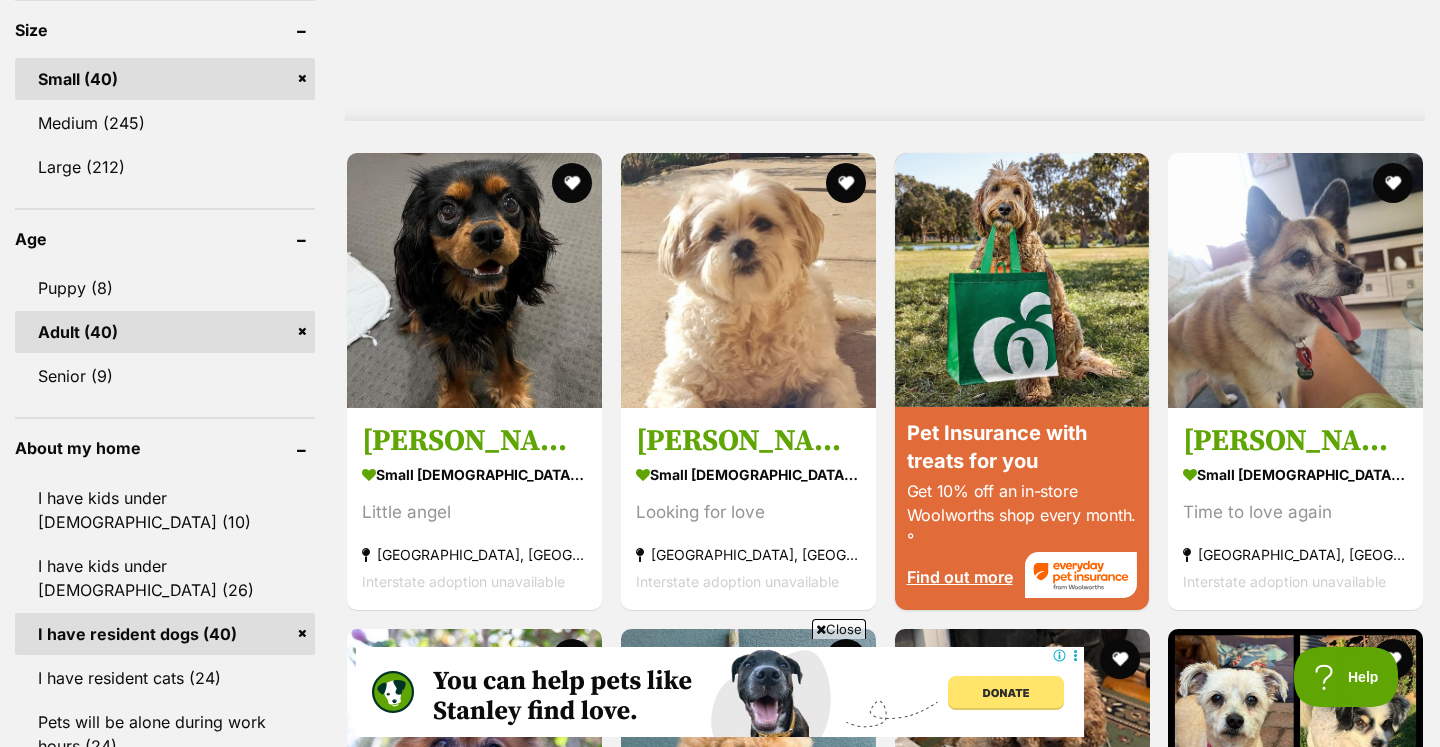 click on "Adult (40)" at bounding box center (165, 332) 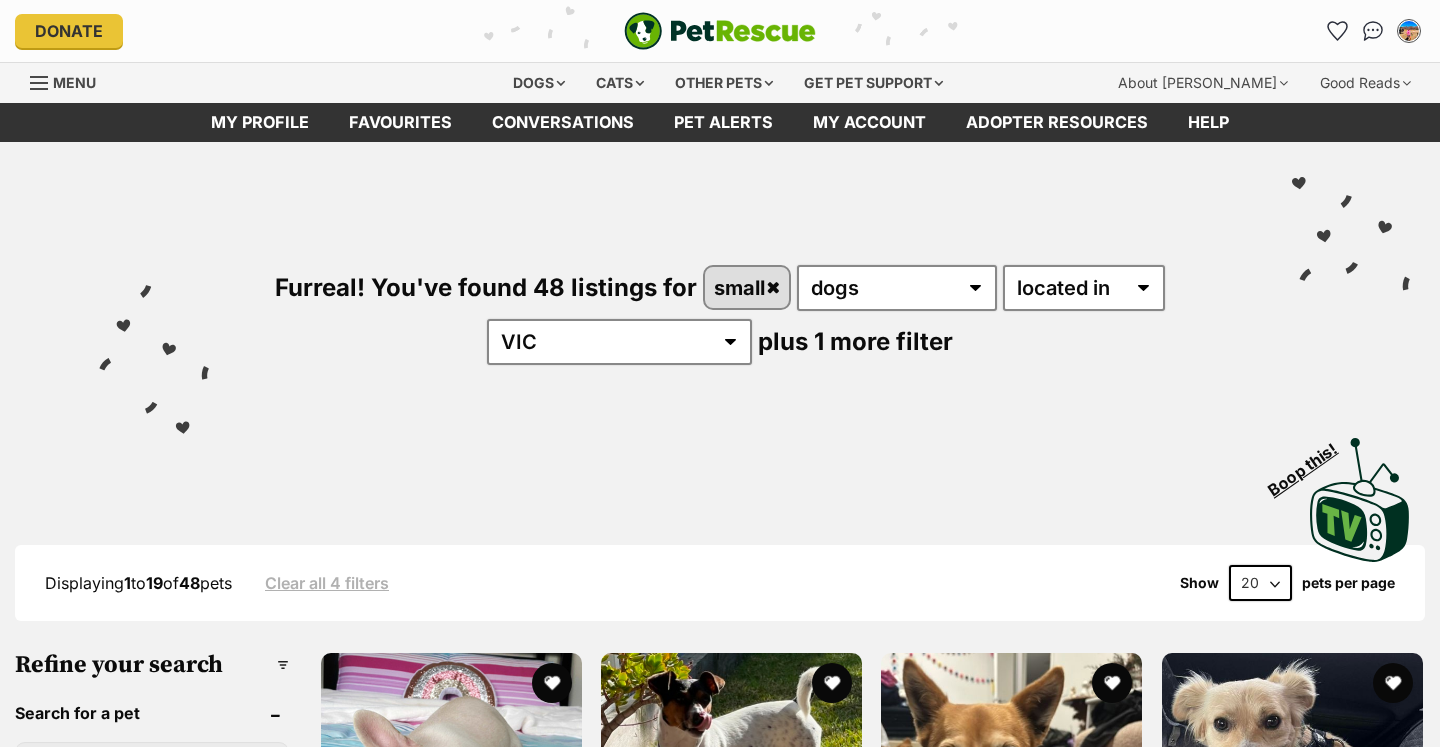scroll, scrollTop: 0, scrollLeft: 0, axis: both 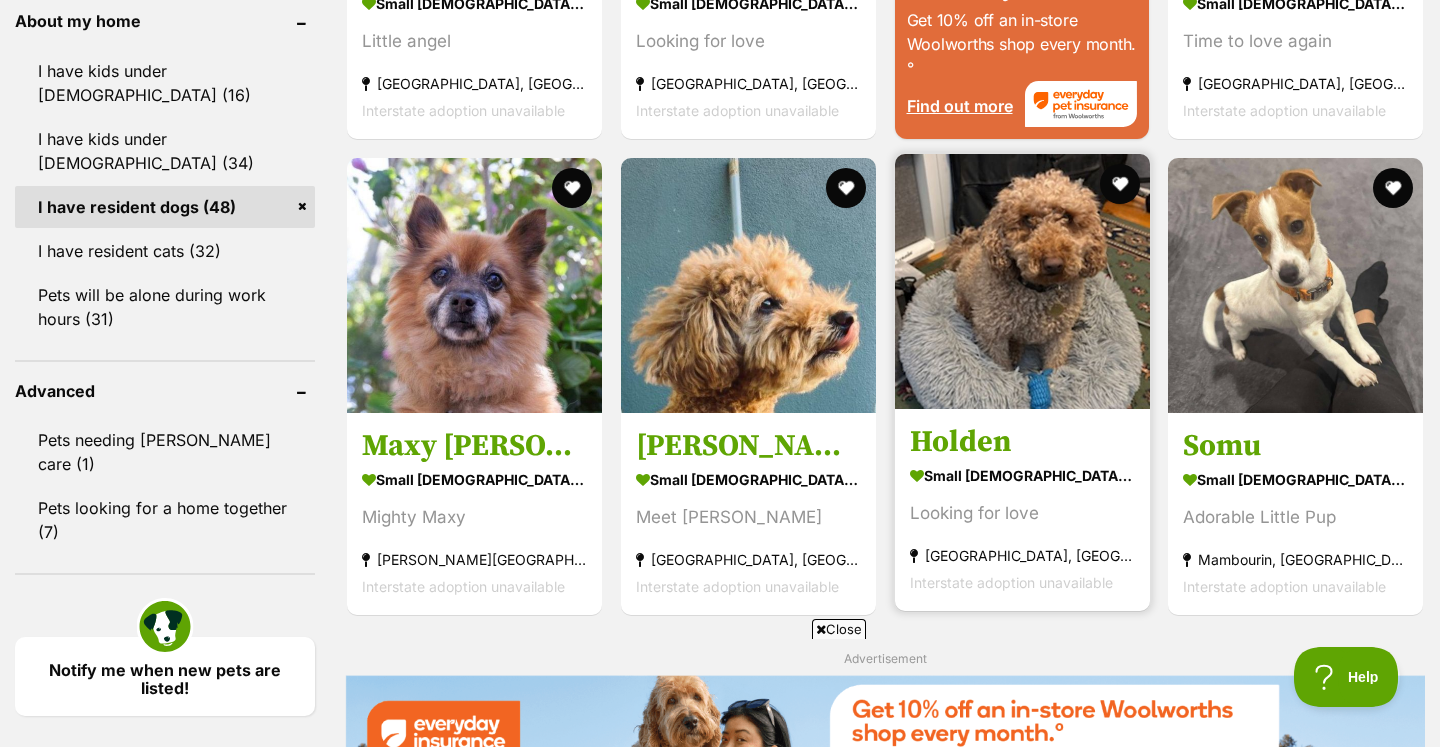 click on "Holden" at bounding box center [1022, 442] 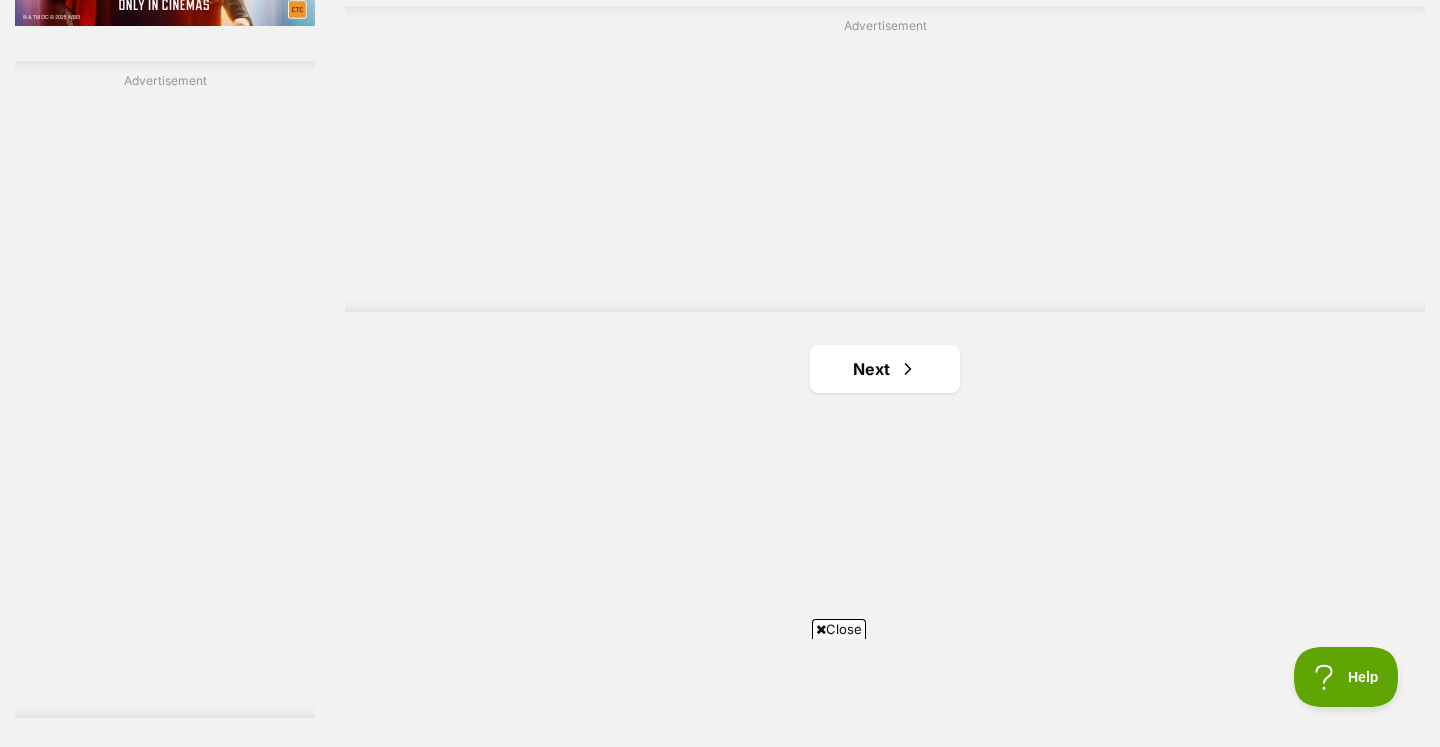 scroll, scrollTop: 3605, scrollLeft: 0, axis: vertical 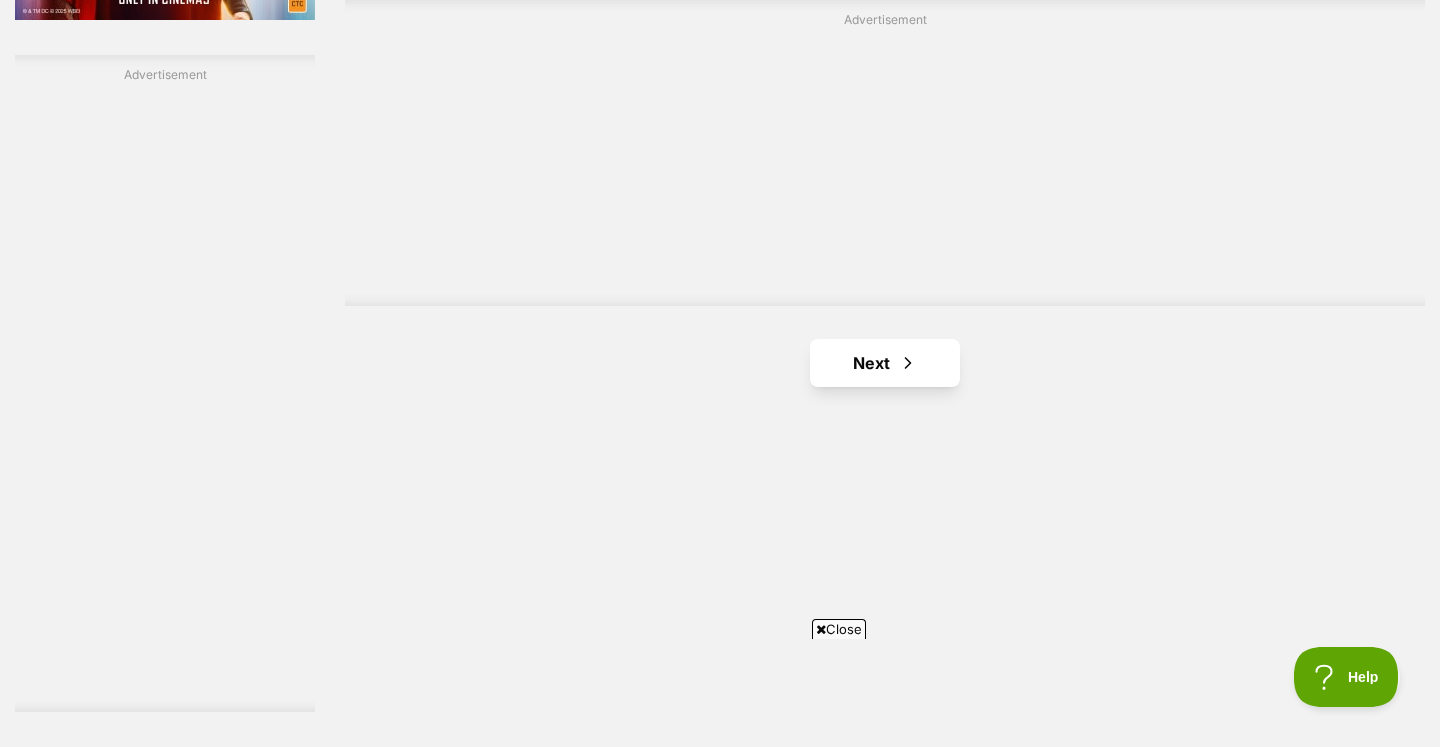 click on "Next" at bounding box center [885, 363] 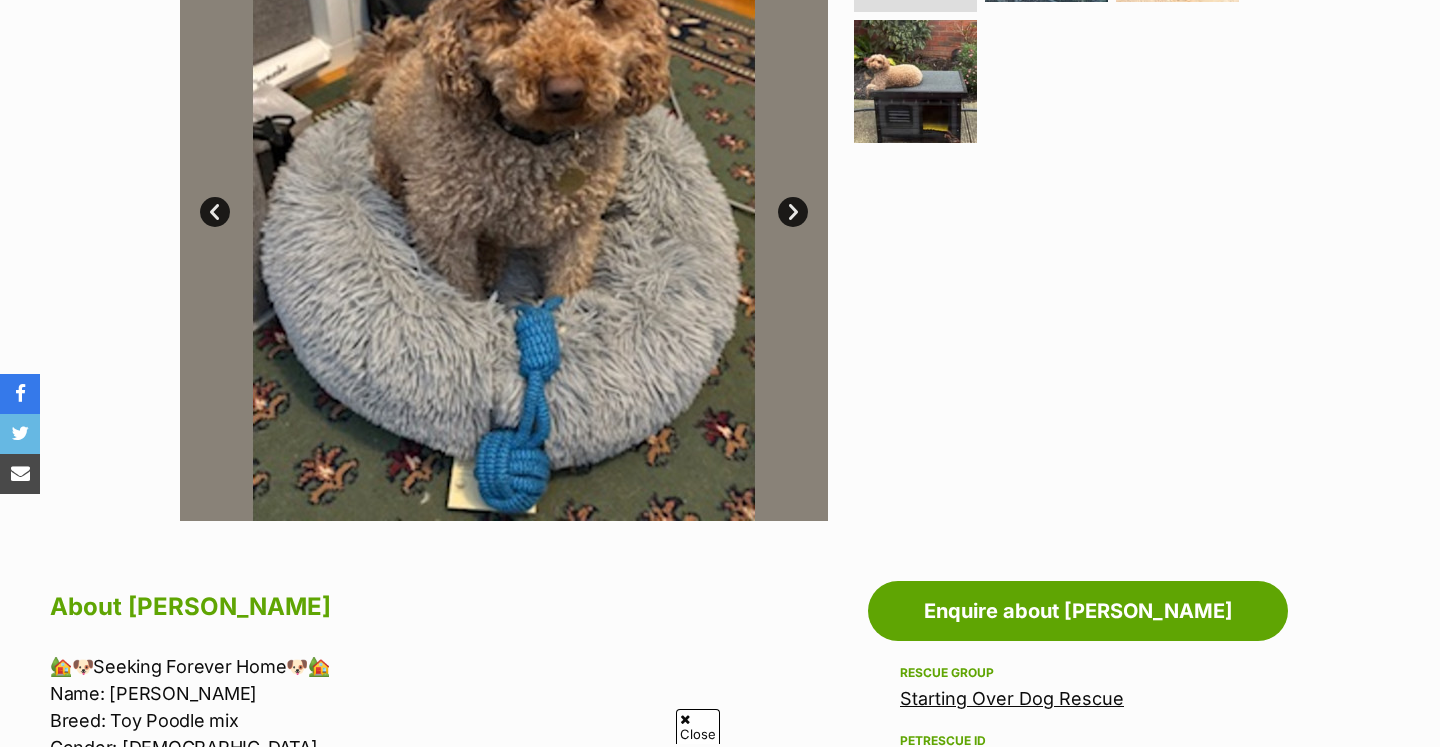 scroll, scrollTop: 0, scrollLeft: 0, axis: both 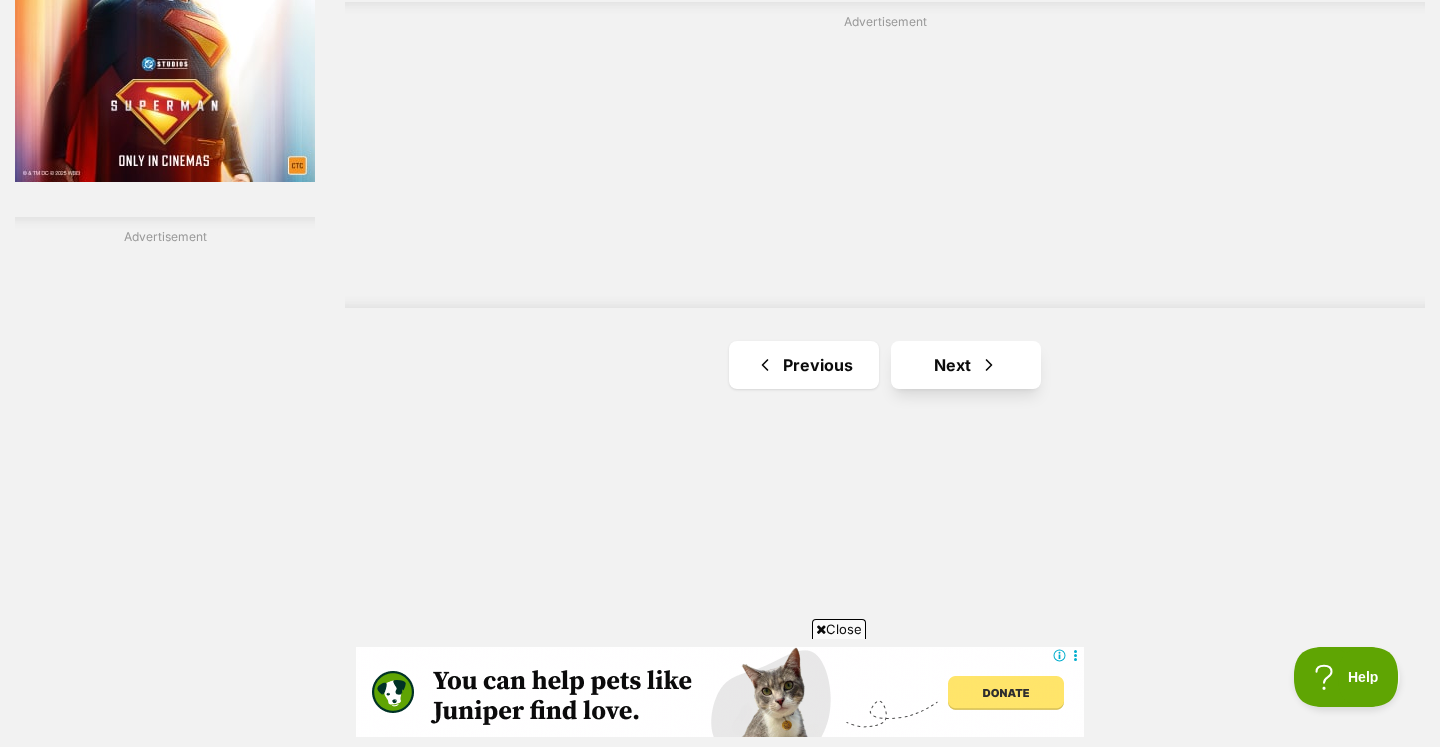 click on "Next" at bounding box center (966, 365) 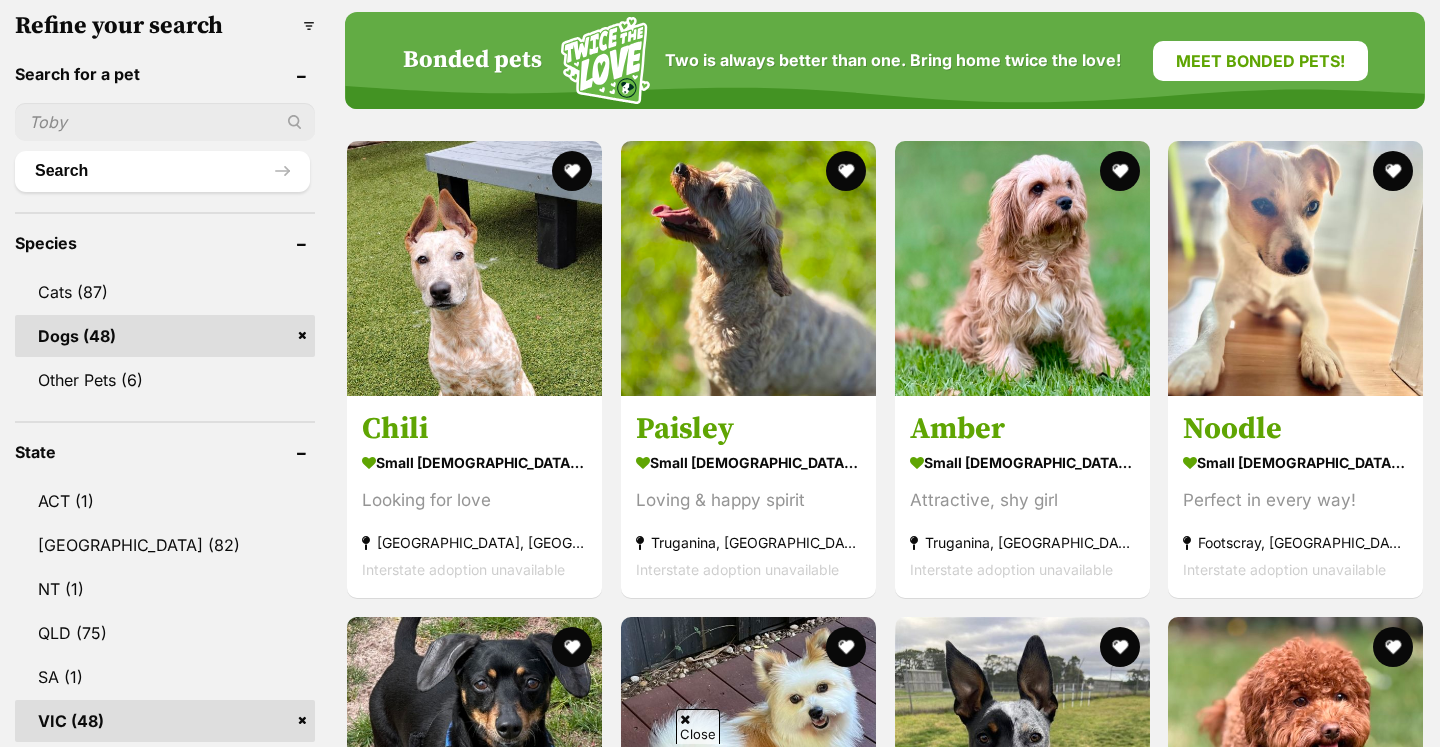 scroll, scrollTop: 0, scrollLeft: 0, axis: both 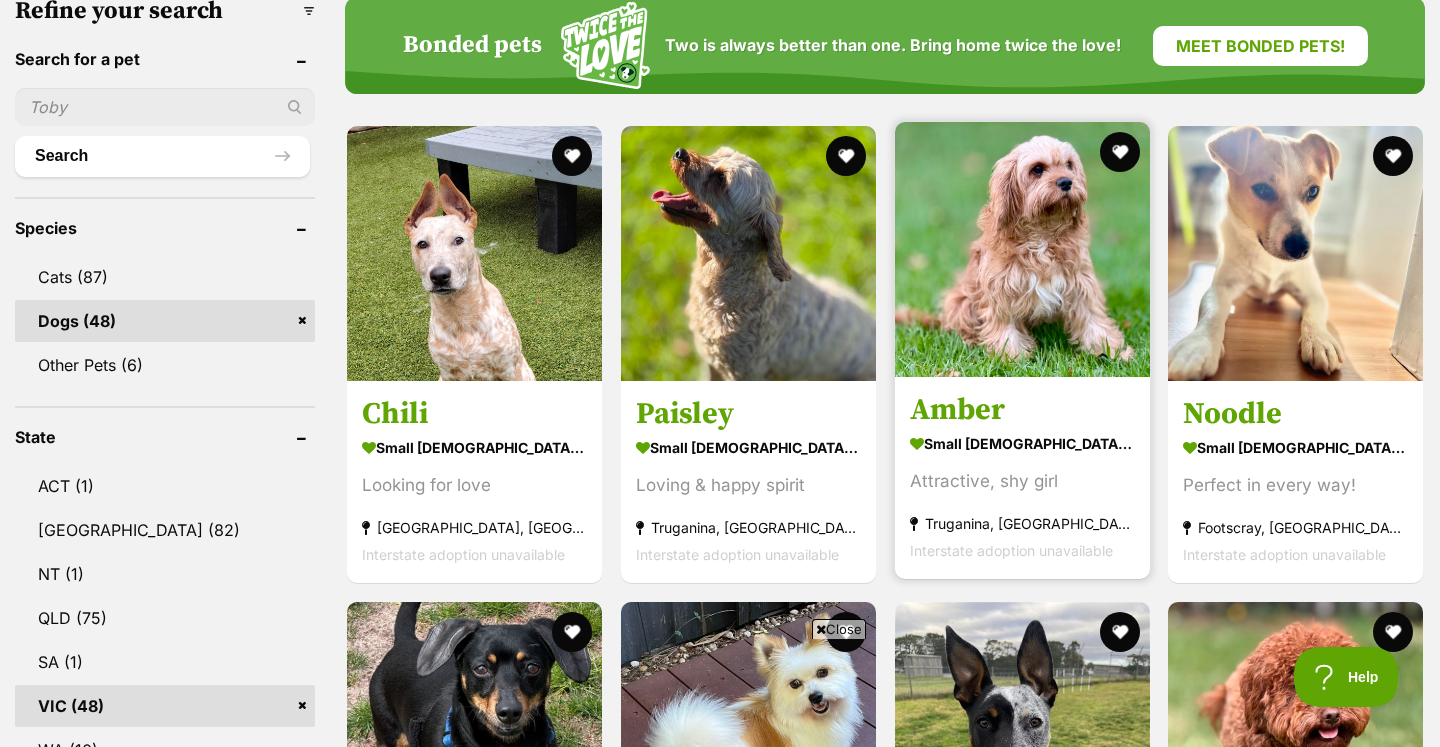 click on "small [DEMOGRAPHIC_DATA] Dog" at bounding box center (1022, 443) 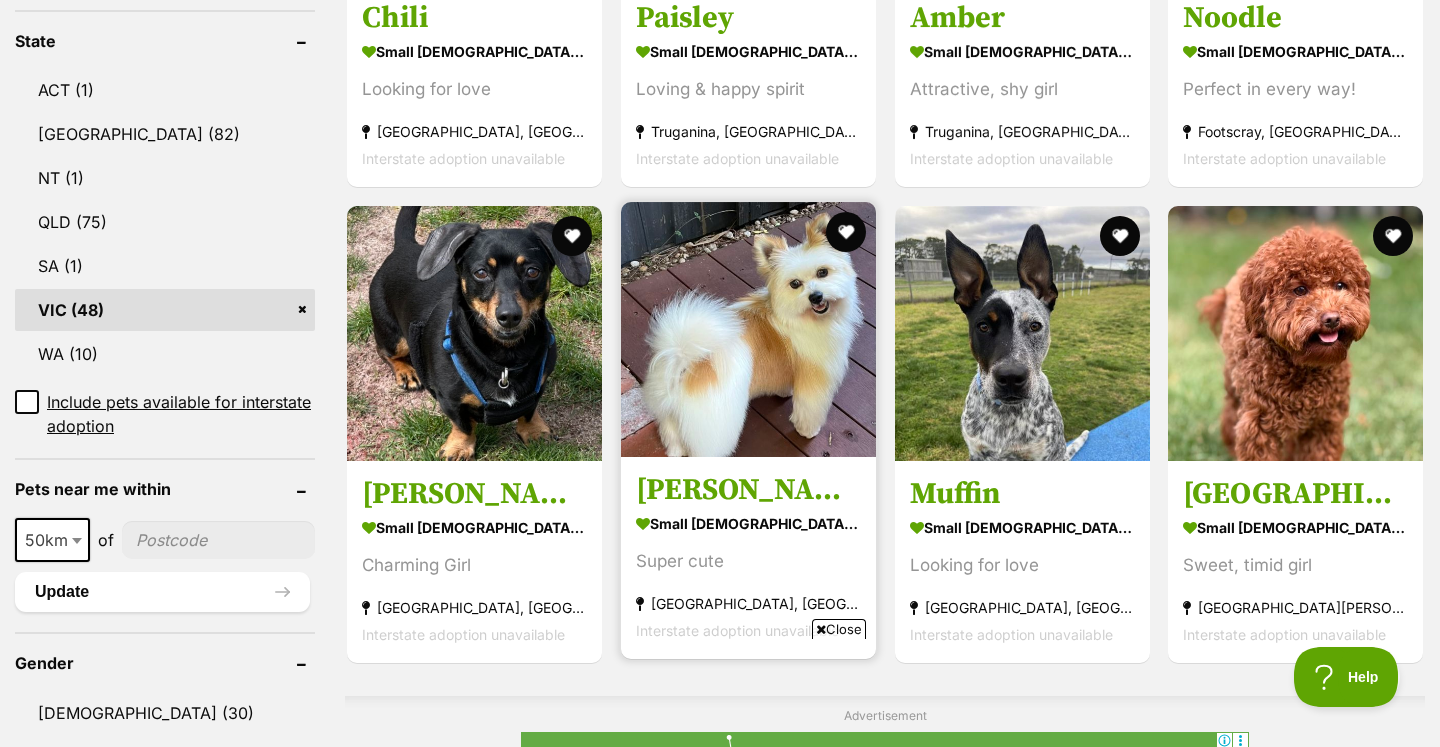 scroll, scrollTop: 1098, scrollLeft: 0, axis: vertical 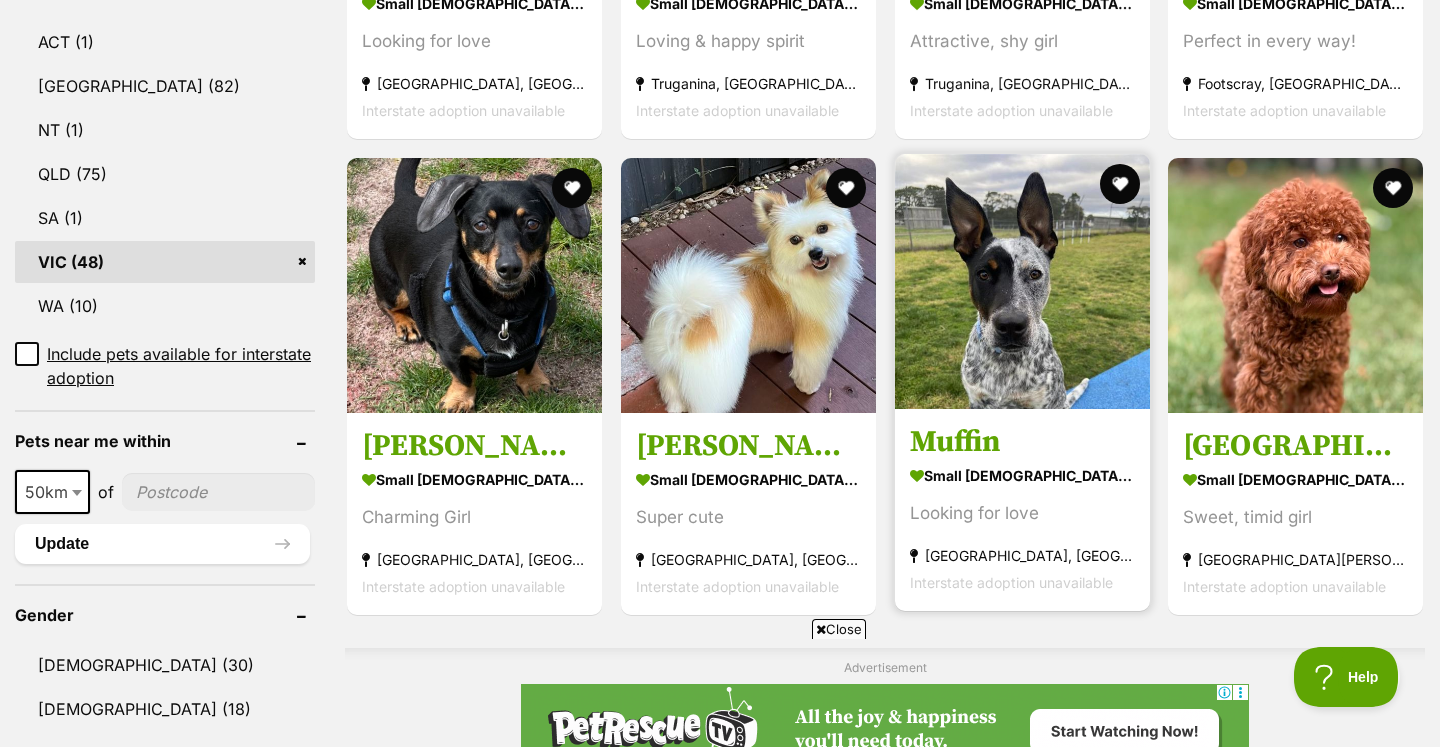 click on "small [DEMOGRAPHIC_DATA] Dog" at bounding box center (1022, 476) 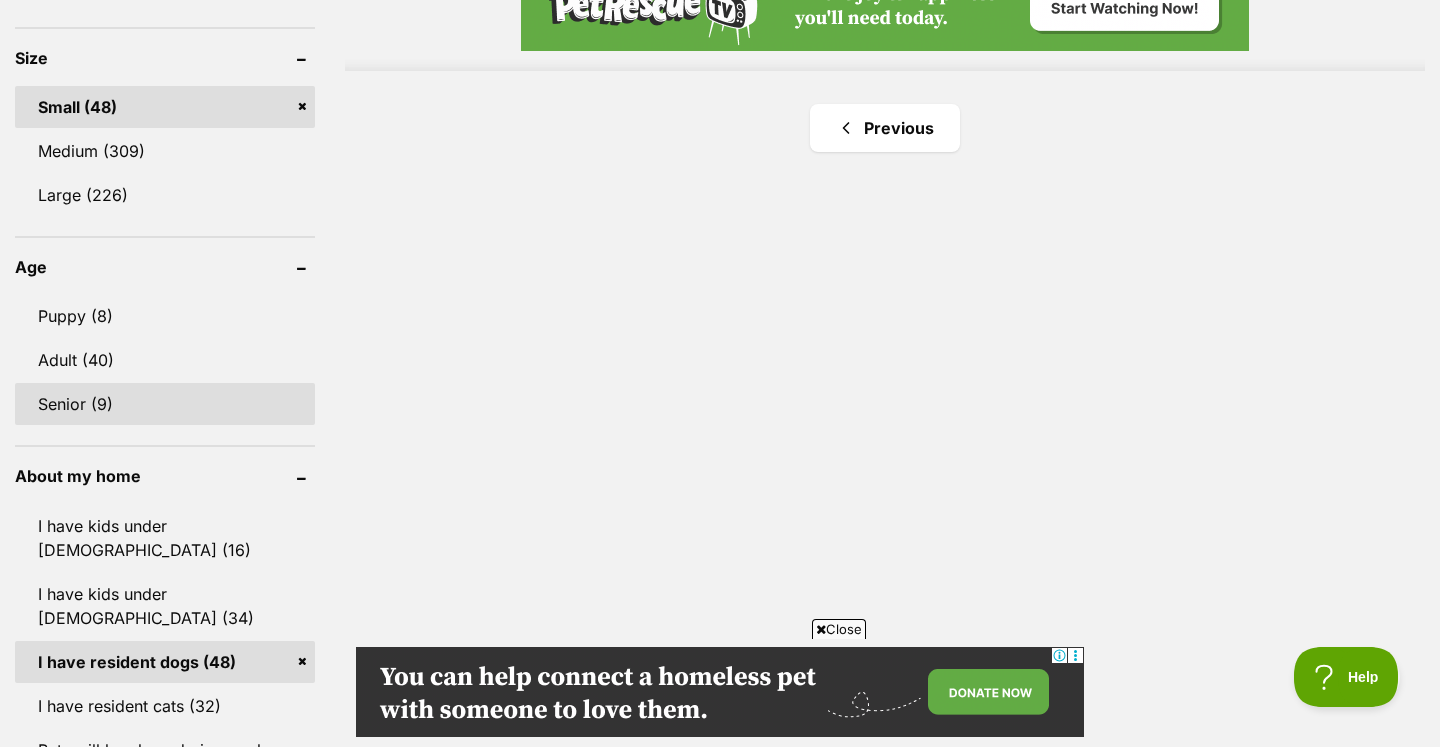 scroll, scrollTop: 1837, scrollLeft: 0, axis: vertical 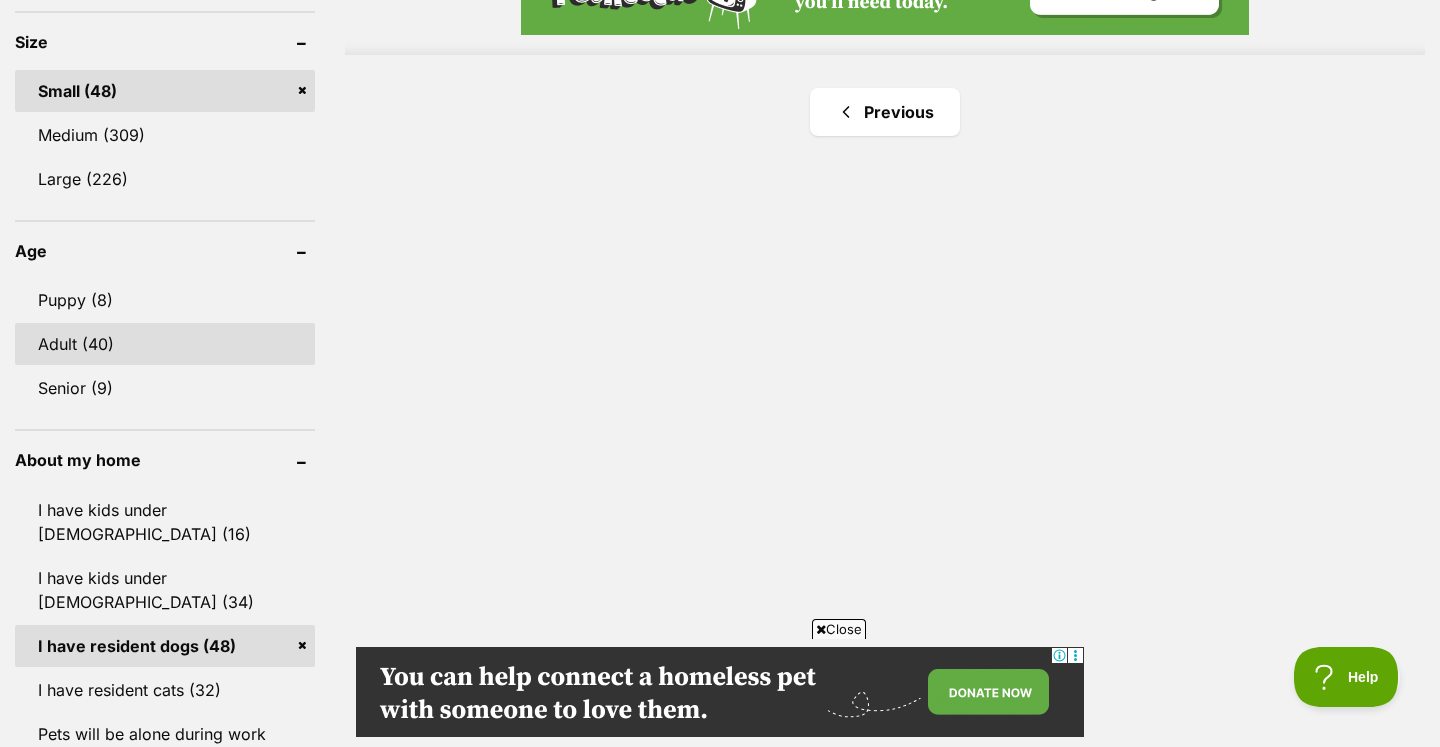 click on "Adult (40)" at bounding box center (165, 344) 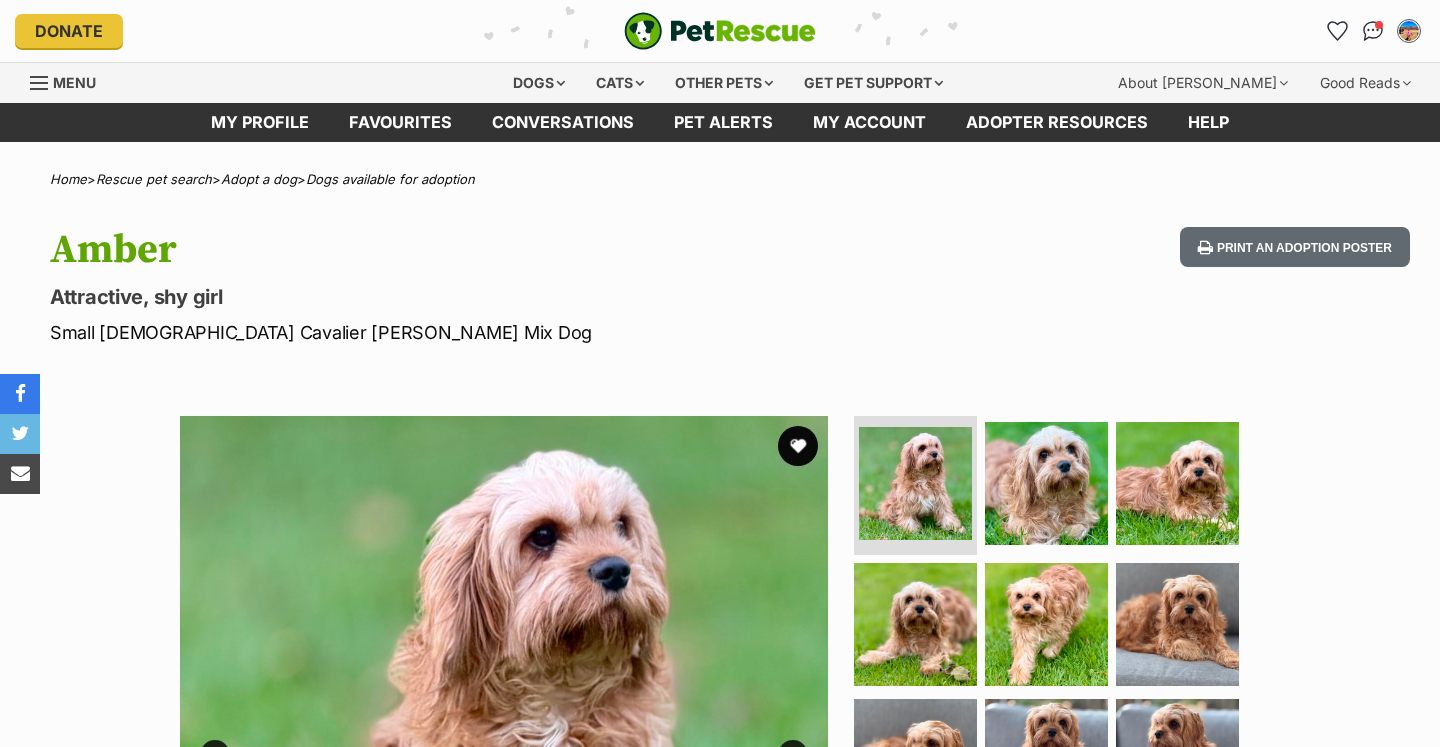 scroll, scrollTop: 266, scrollLeft: 0, axis: vertical 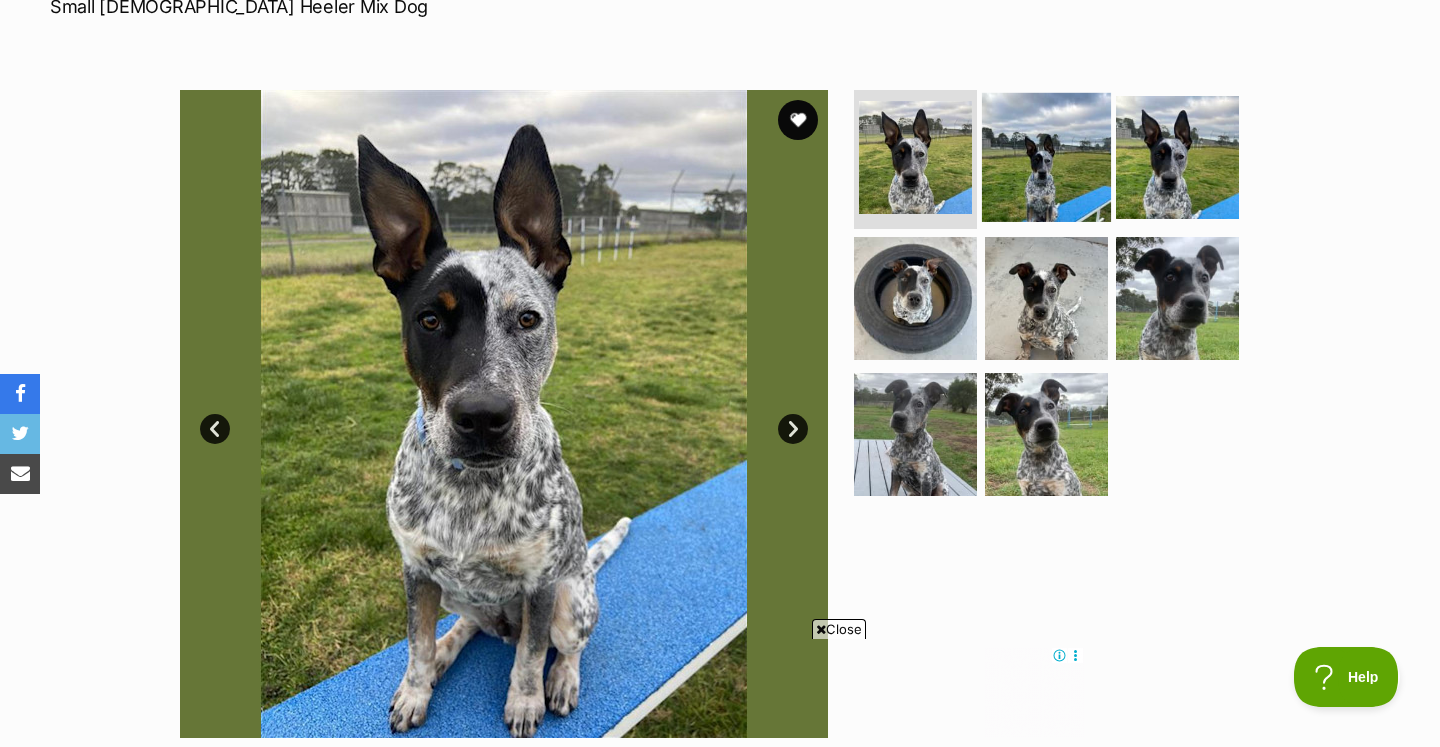 click at bounding box center [1046, 156] 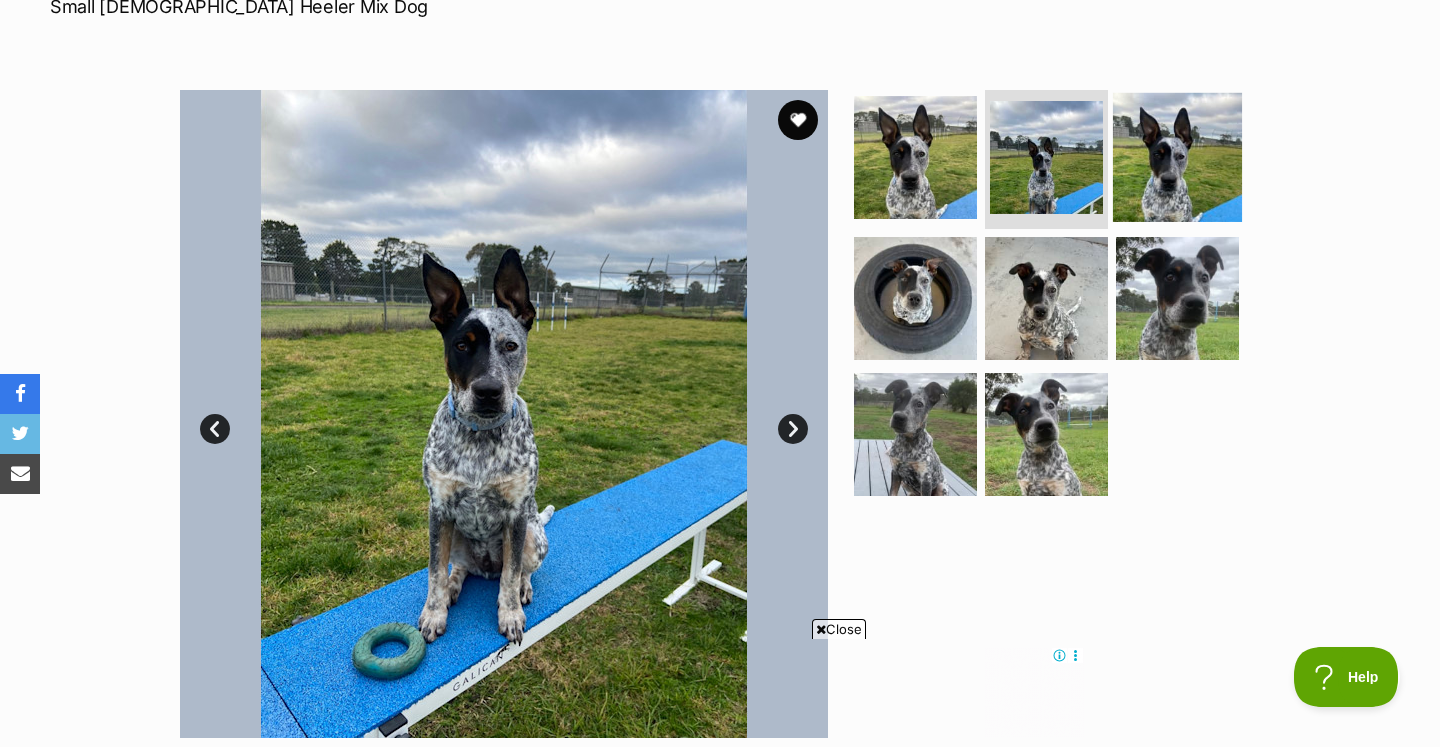 click at bounding box center [1177, 156] 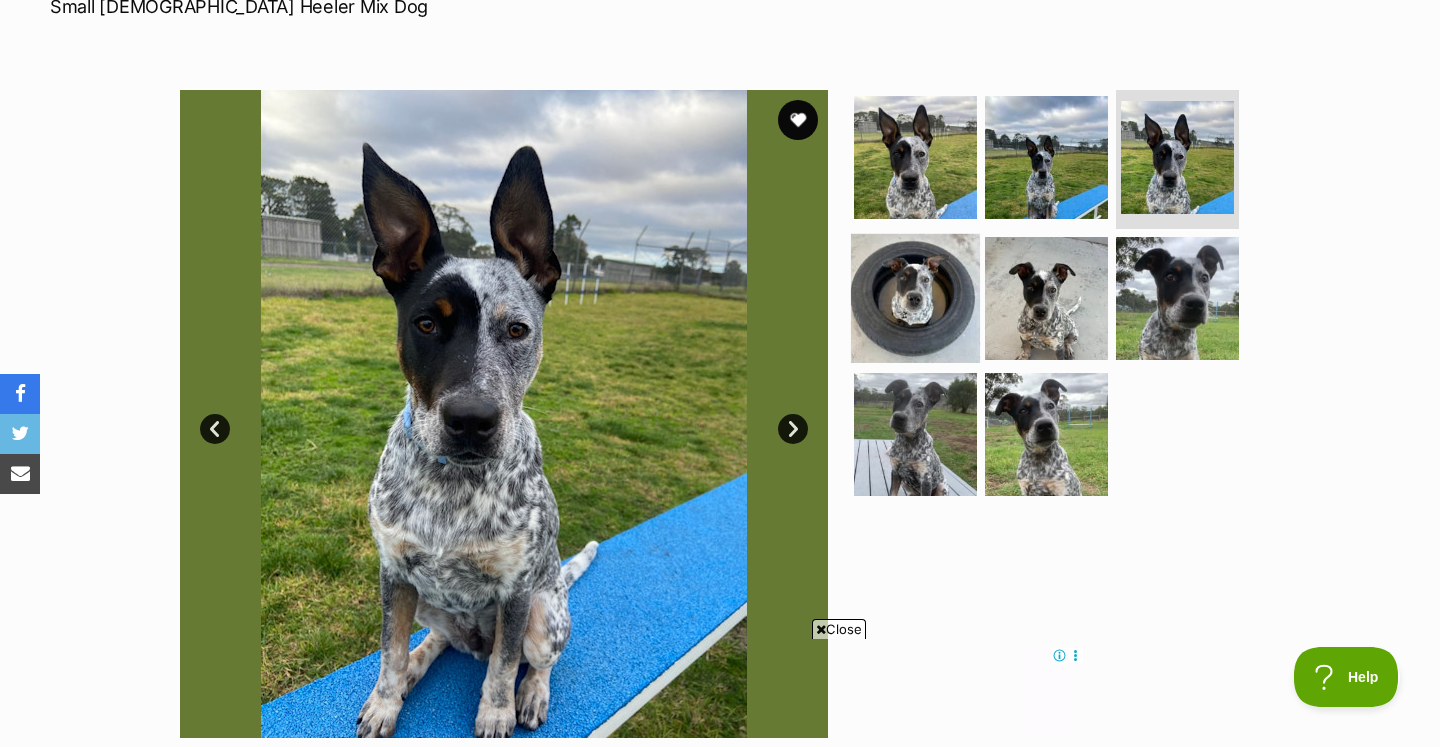 click at bounding box center (915, 298) 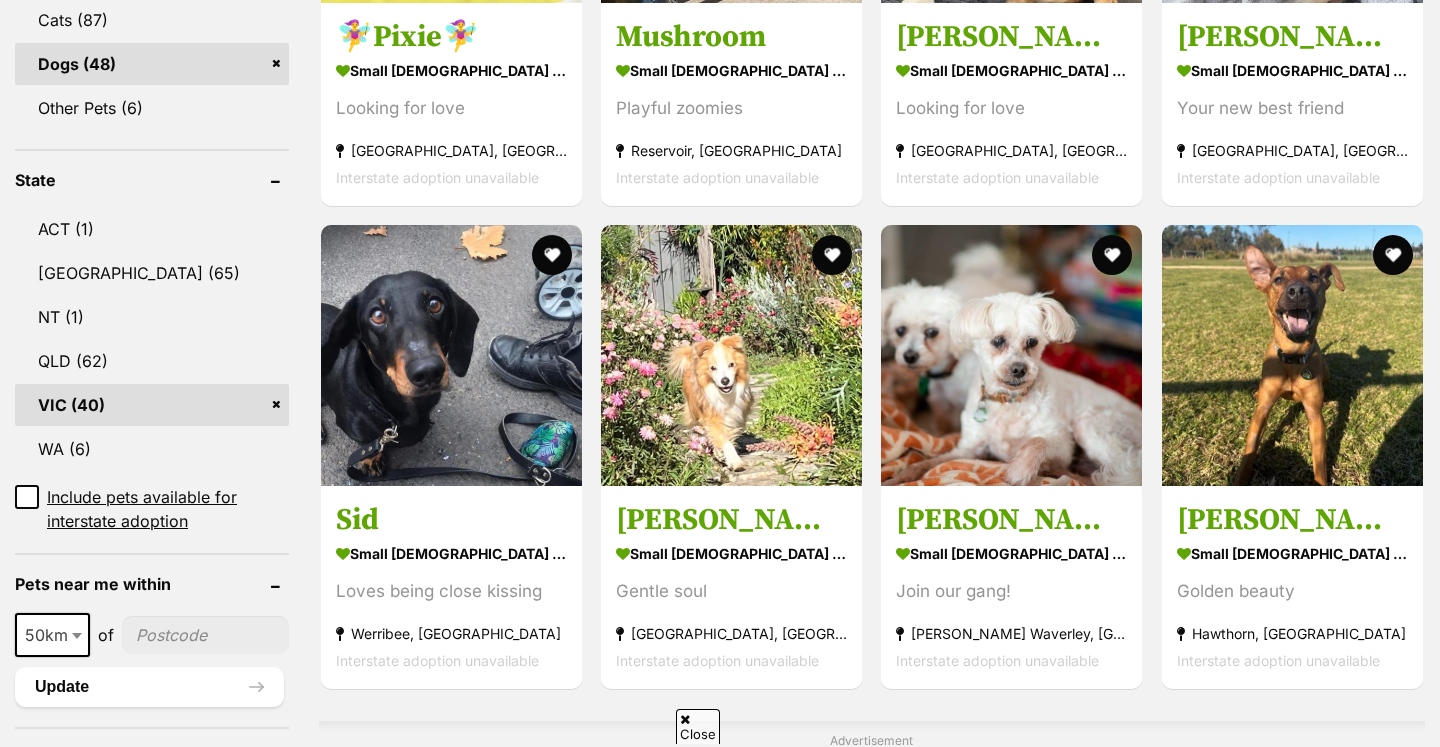 scroll, scrollTop: 972, scrollLeft: 0, axis: vertical 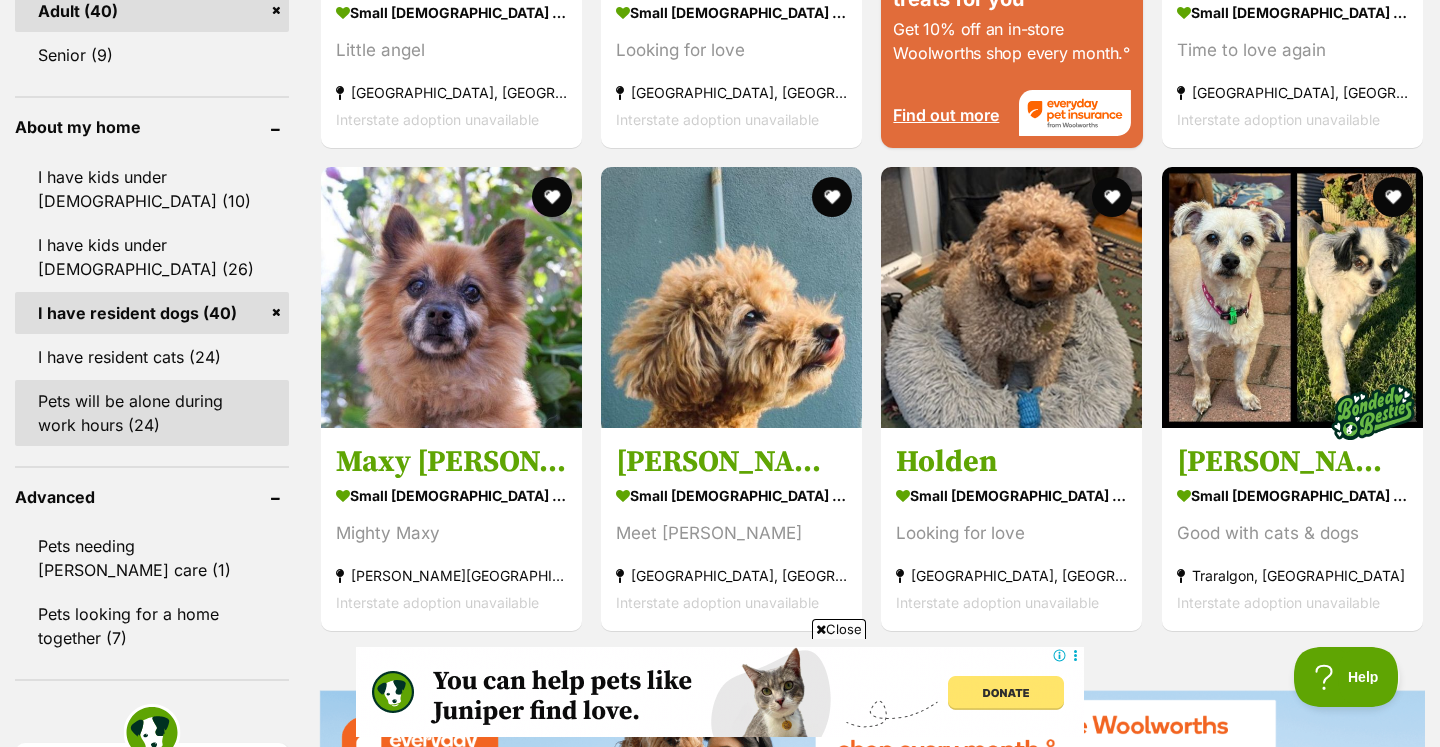 click on "Pets needing foster care (1)
Pets looking for a home together (7)" at bounding box center [152, 582] 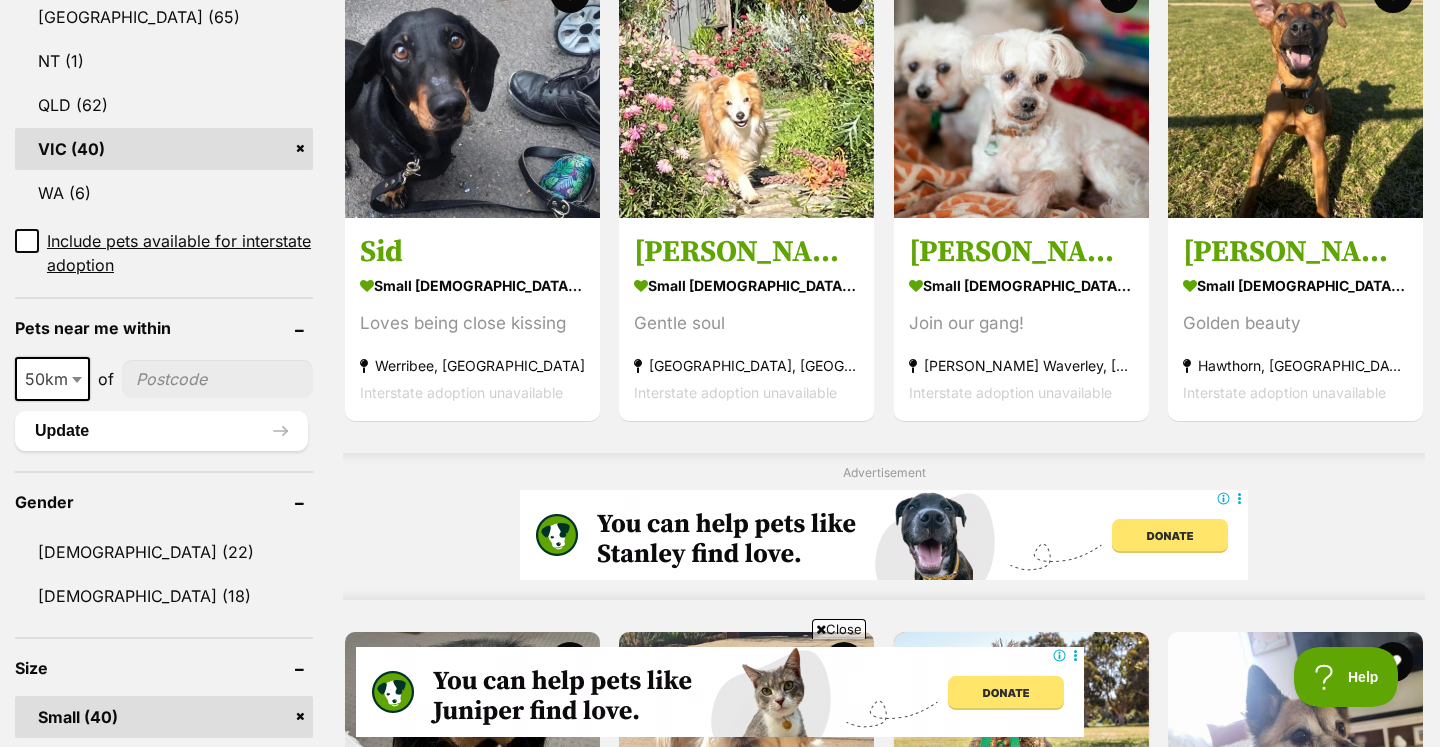 scroll, scrollTop: 1158, scrollLeft: 0, axis: vertical 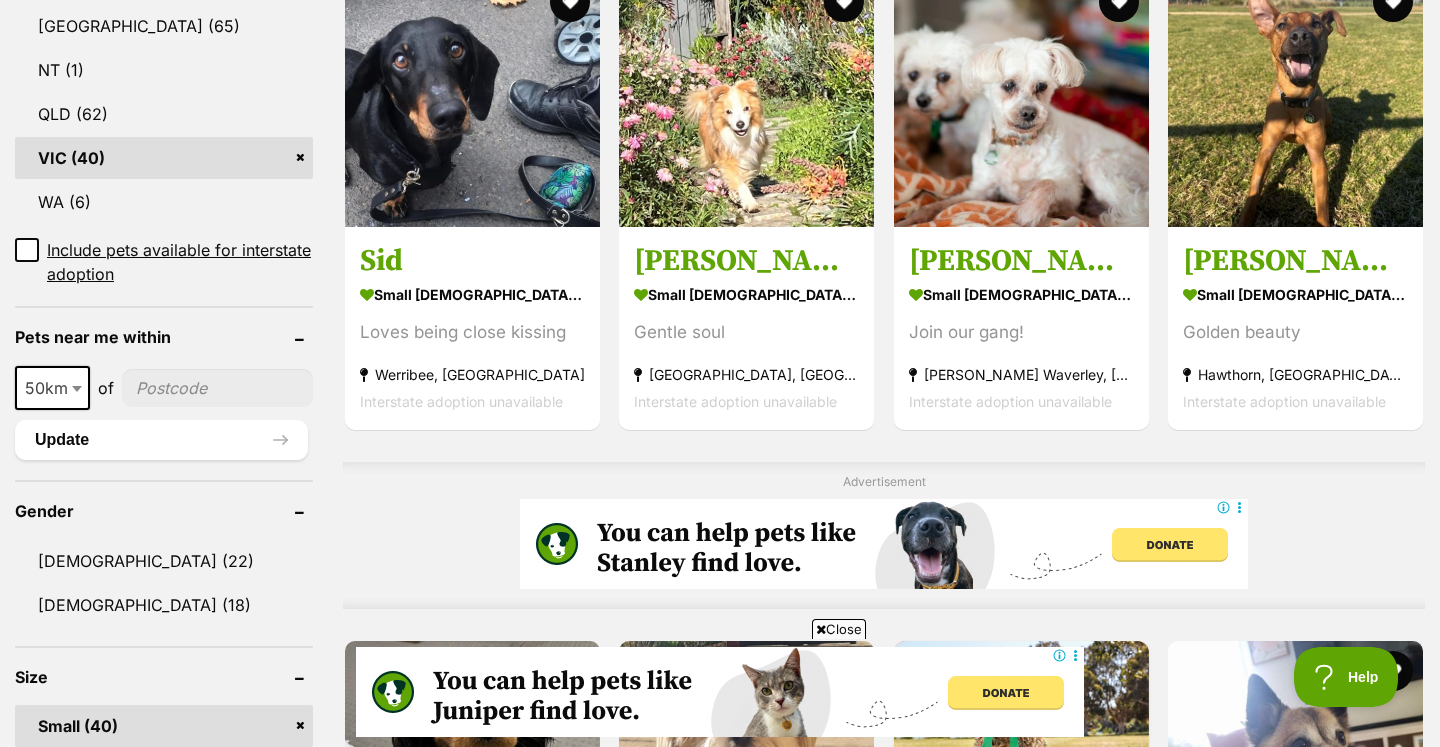 click 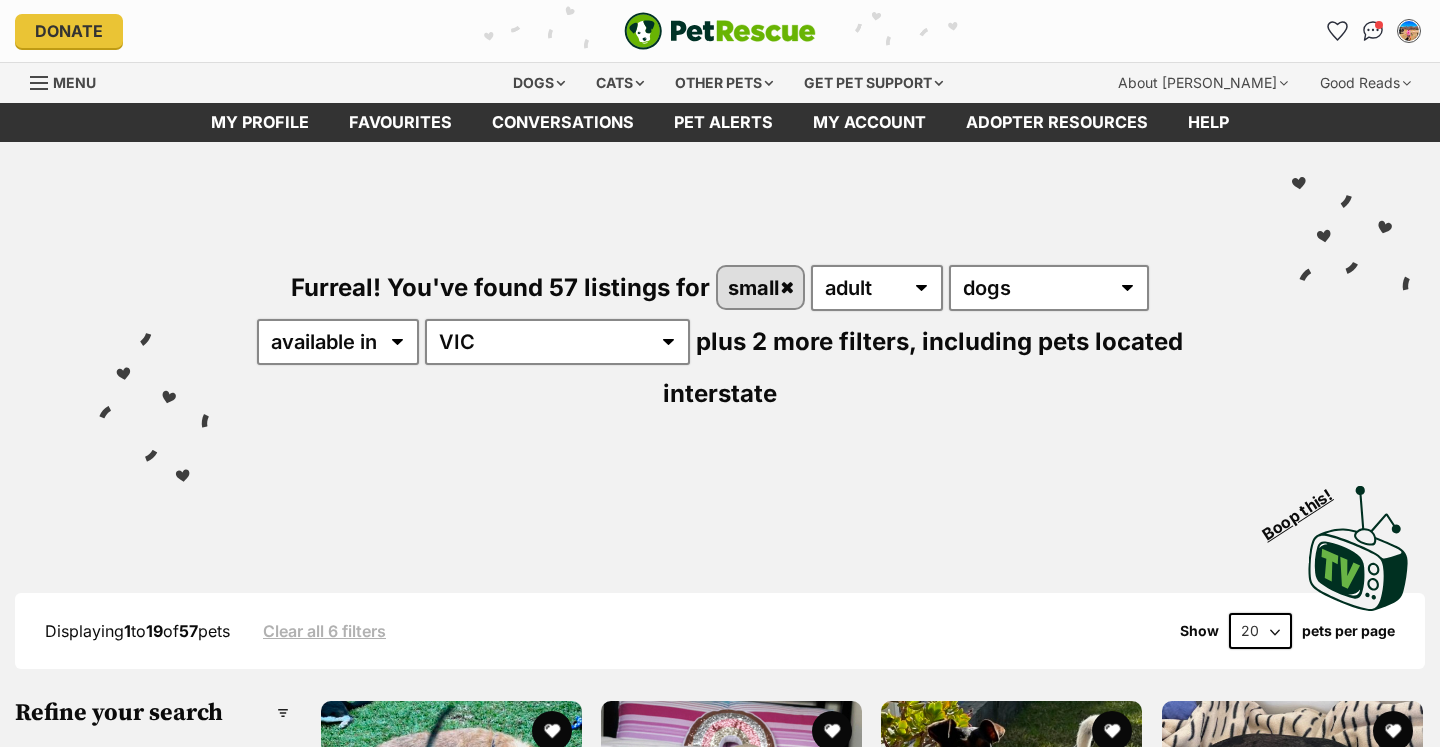 scroll, scrollTop: 0, scrollLeft: 0, axis: both 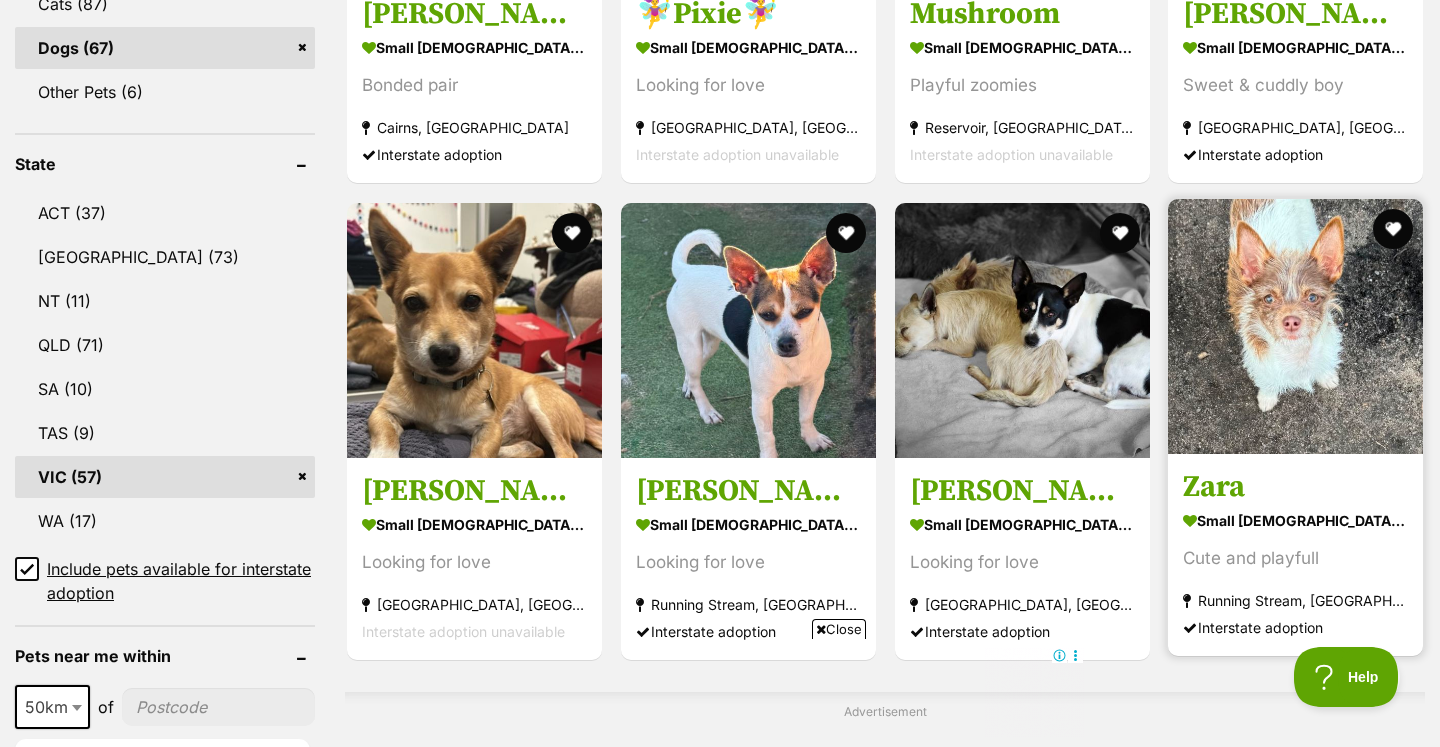 click on "Zara" at bounding box center (1295, 487) 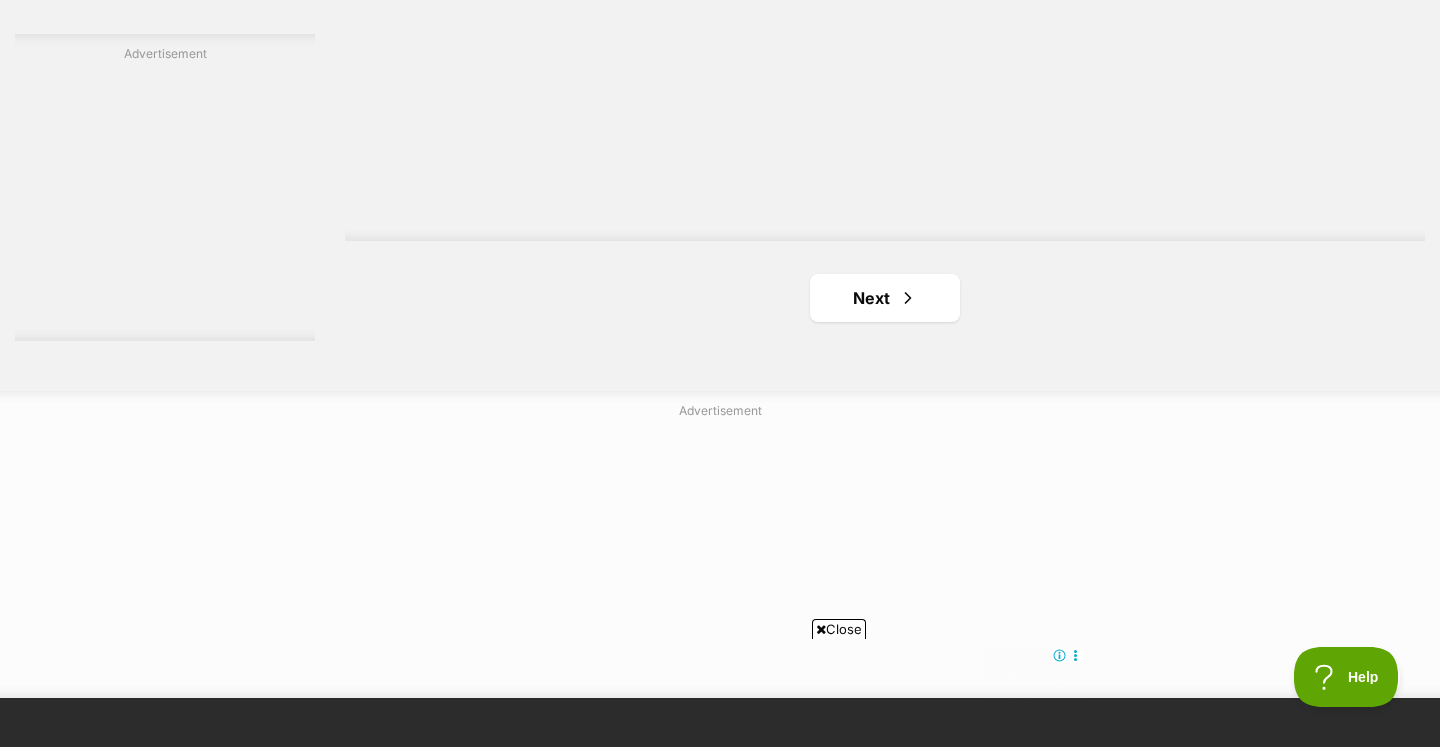 scroll, scrollTop: 3739, scrollLeft: 0, axis: vertical 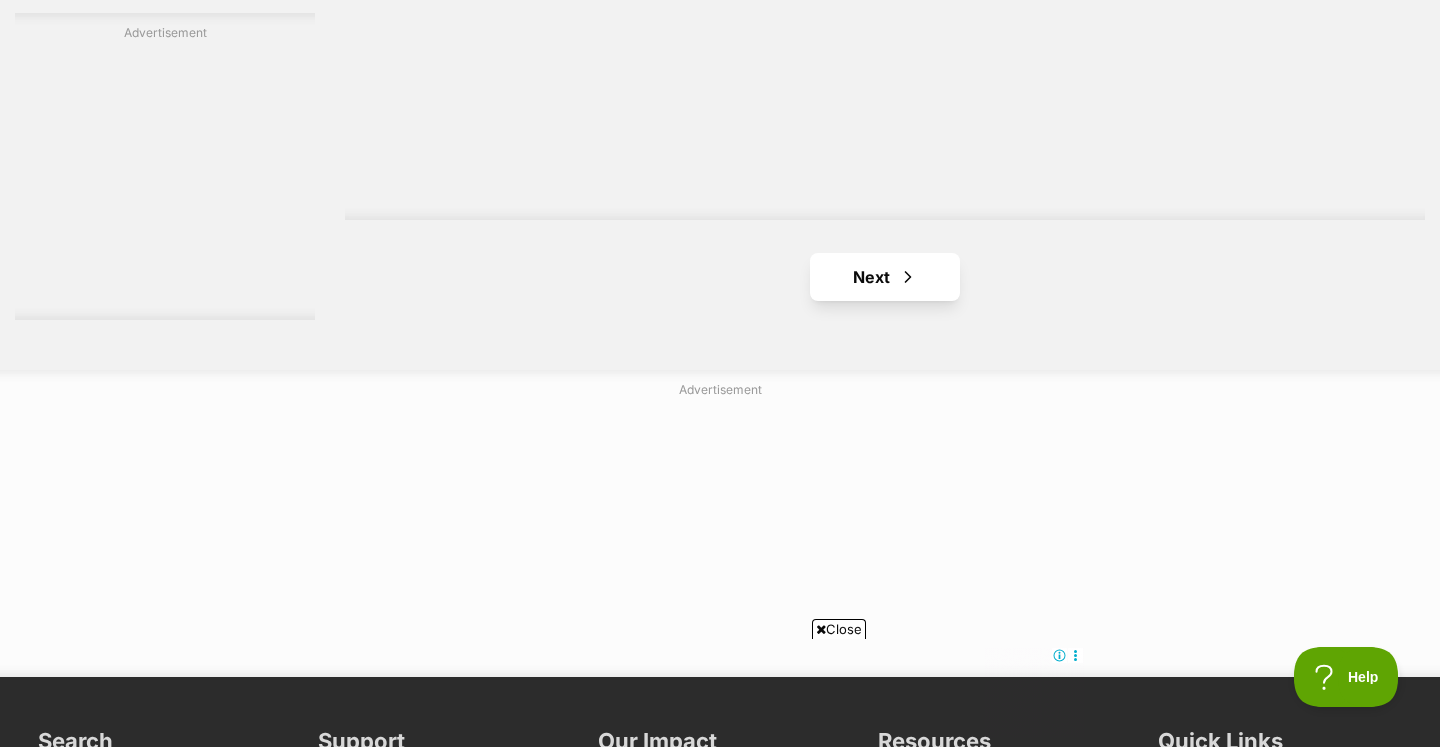 click on "Next" at bounding box center (885, 277) 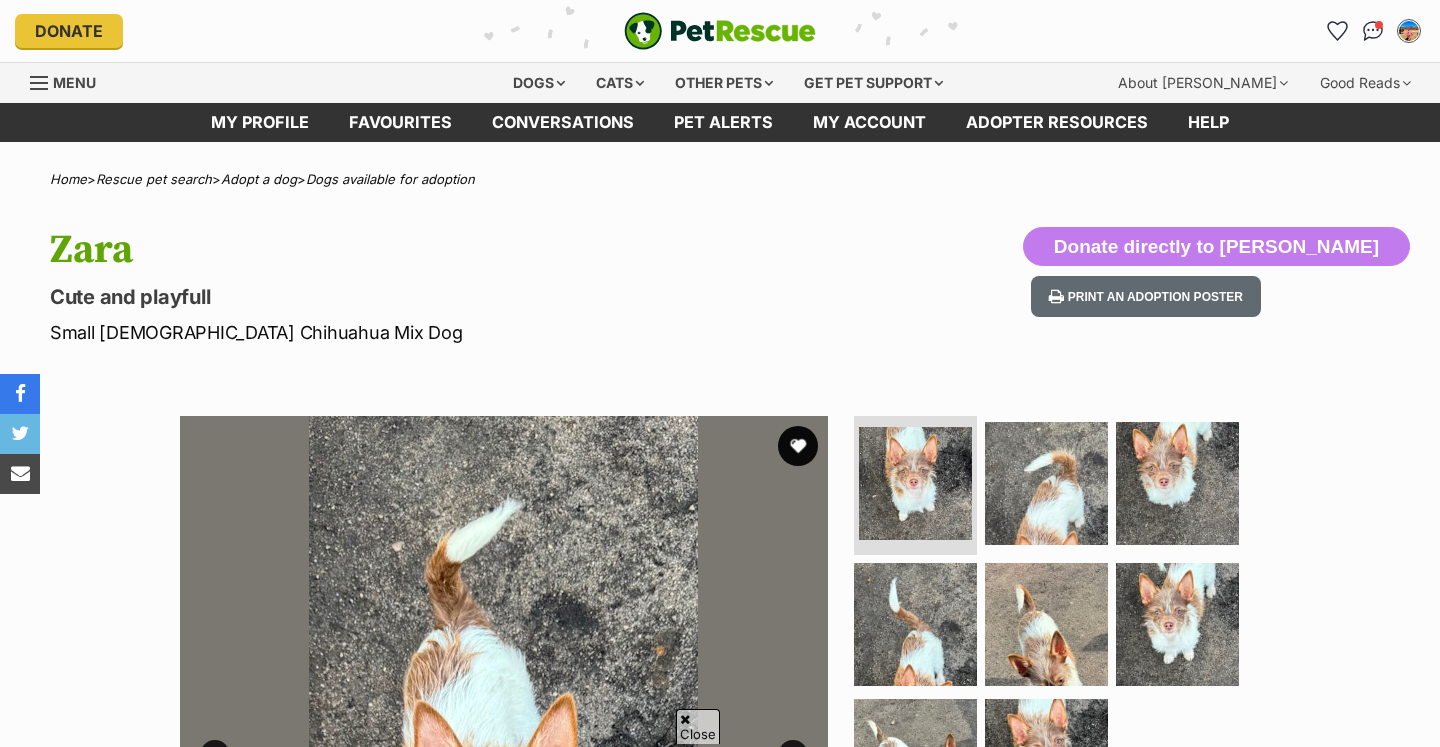 scroll, scrollTop: 421, scrollLeft: 0, axis: vertical 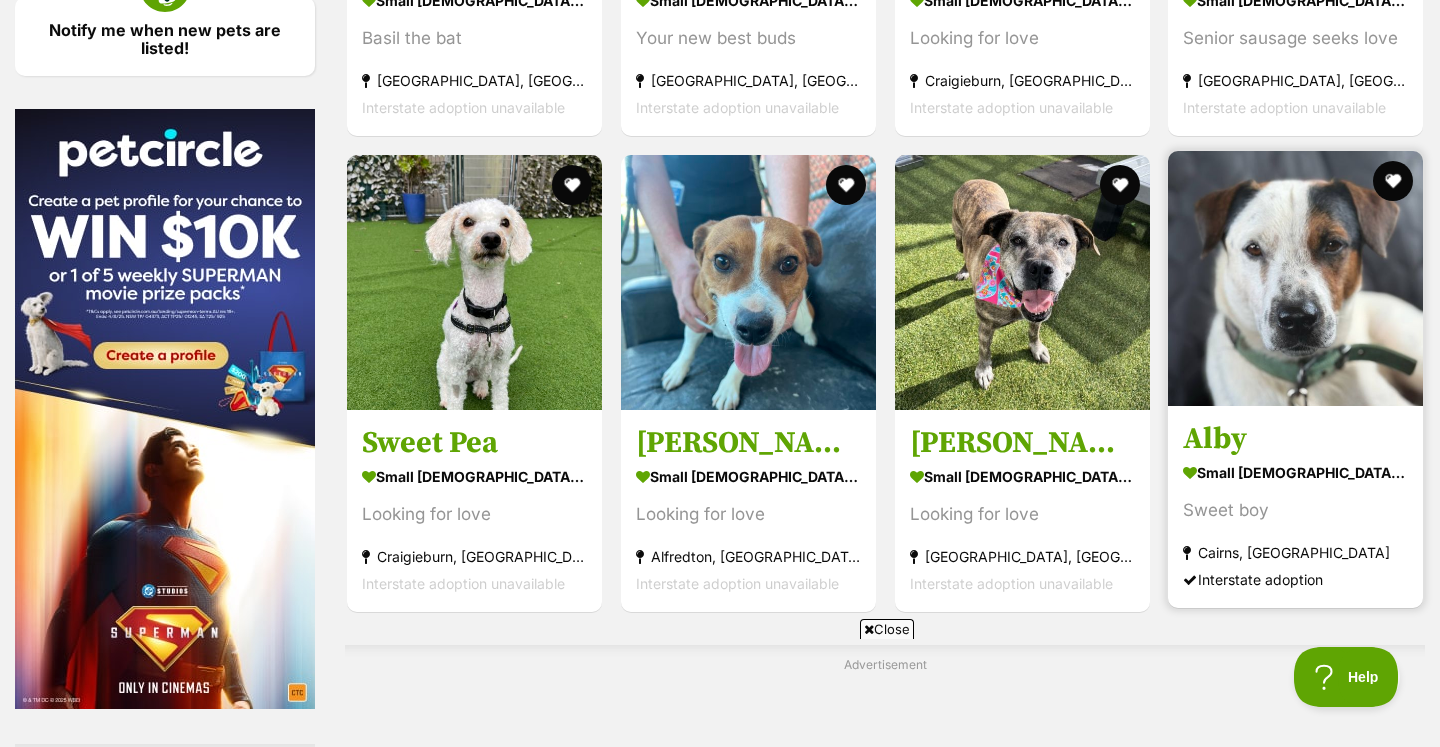 click on "Alby" at bounding box center [1295, 440] 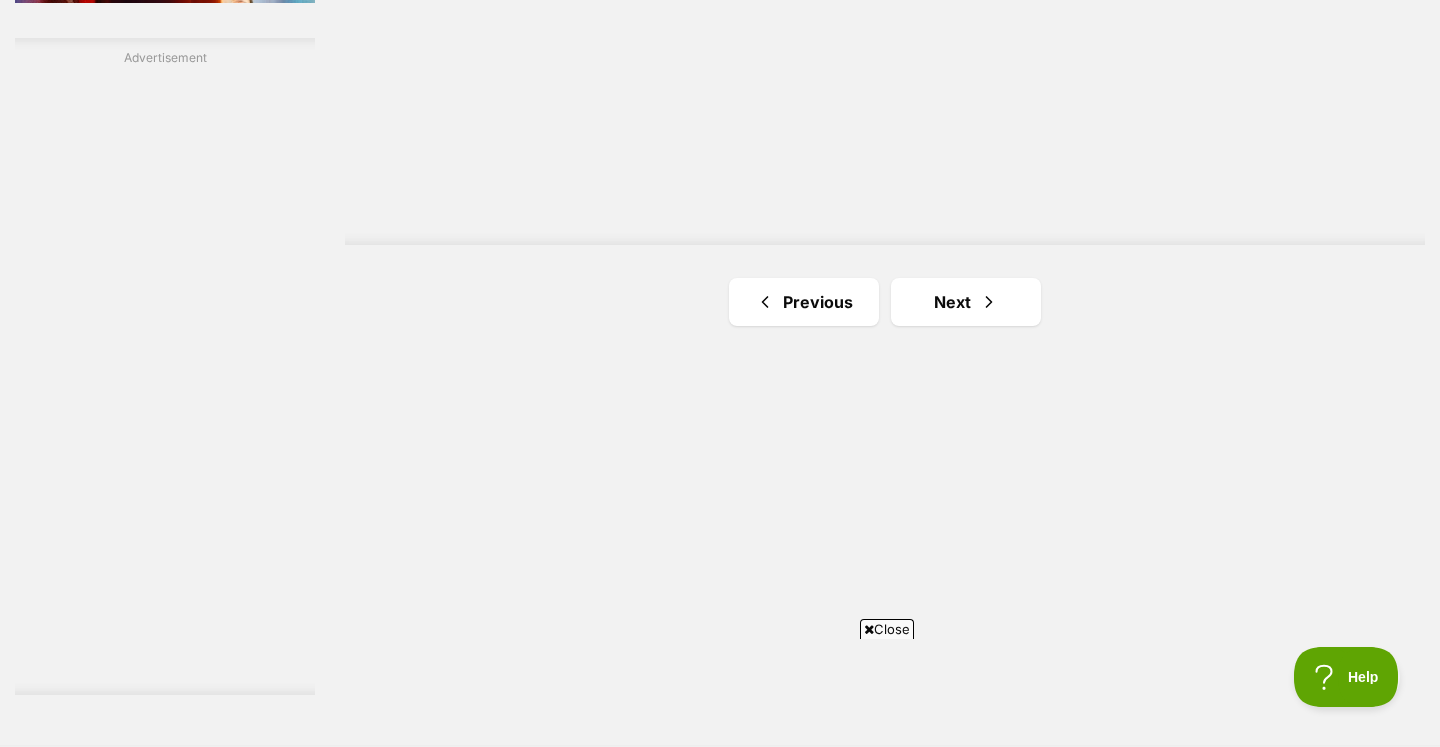 scroll, scrollTop: 3759, scrollLeft: 0, axis: vertical 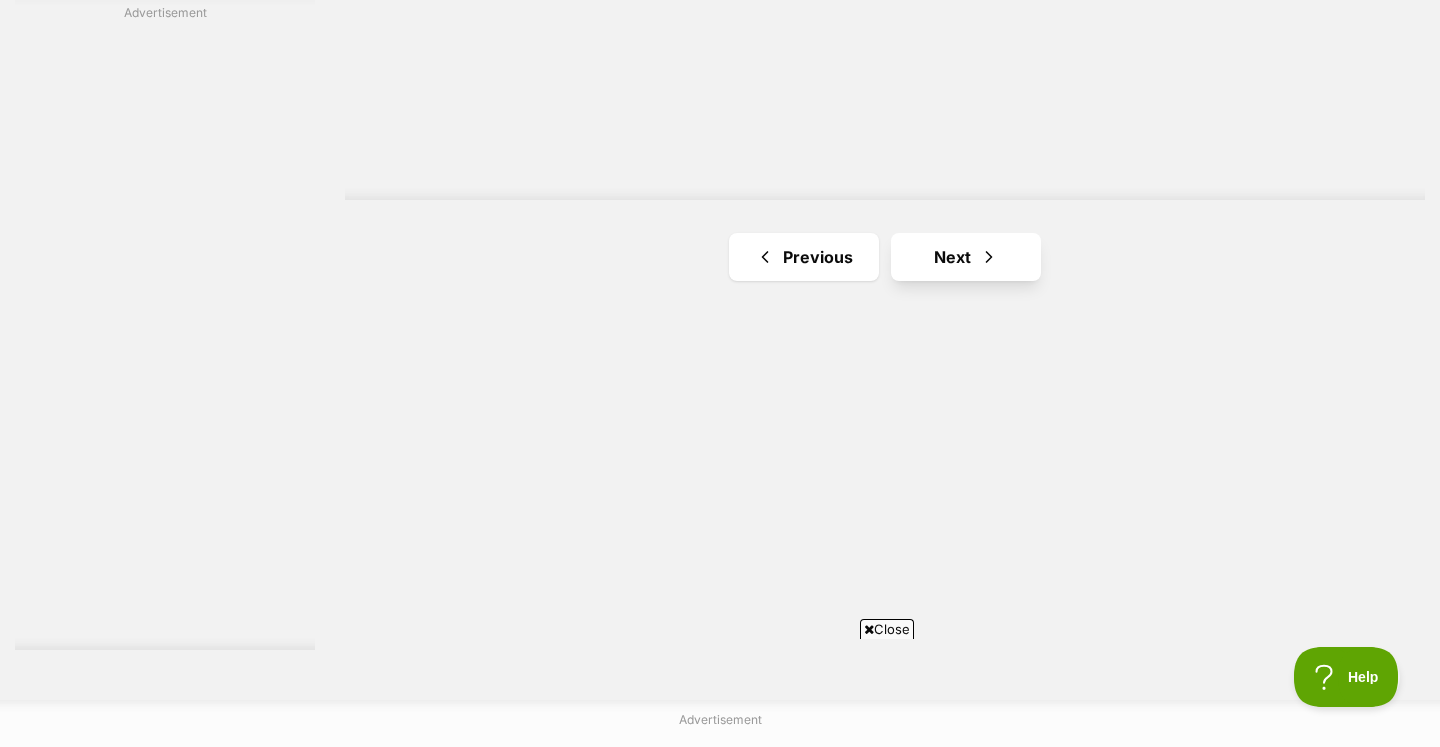 click on "Next" at bounding box center [966, 257] 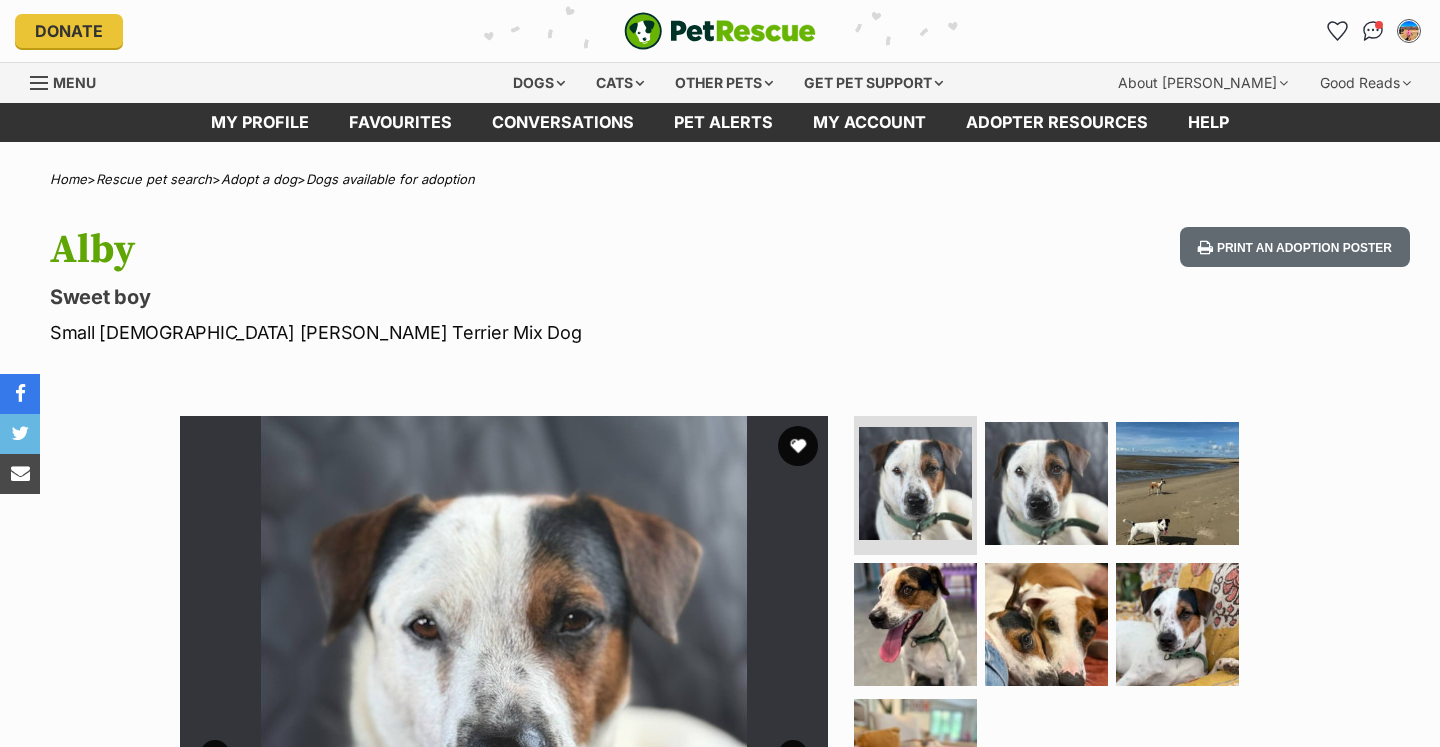 scroll, scrollTop: 0, scrollLeft: 0, axis: both 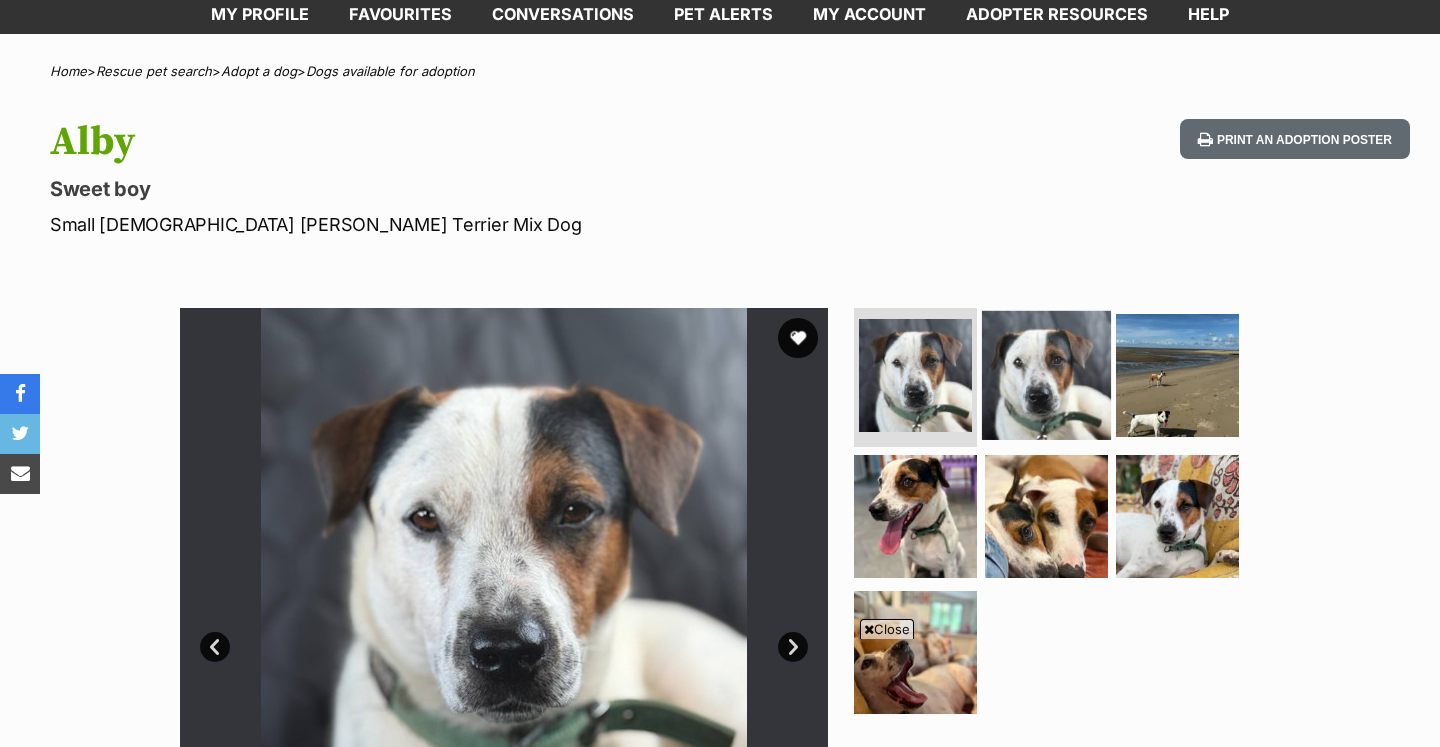 click at bounding box center (1046, 374) 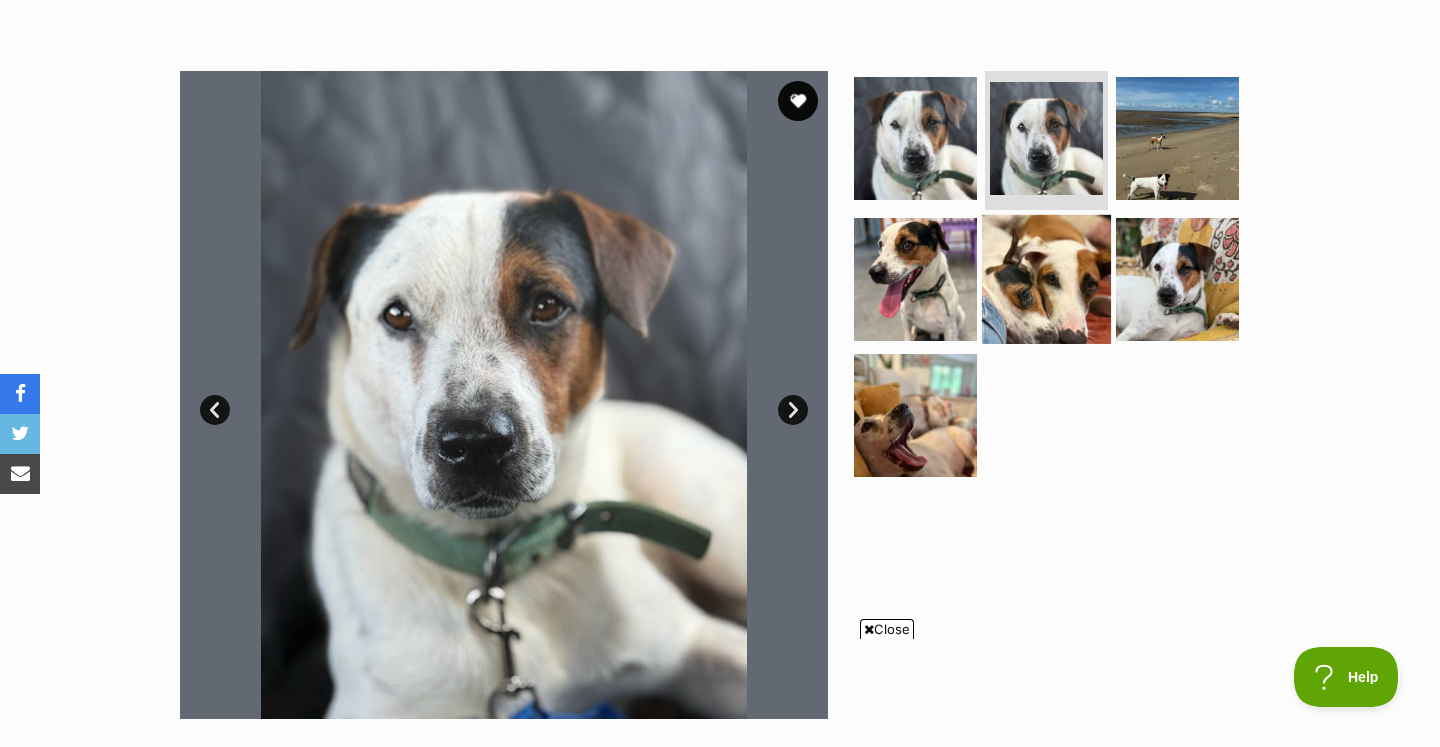 scroll, scrollTop: 347, scrollLeft: 0, axis: vertical 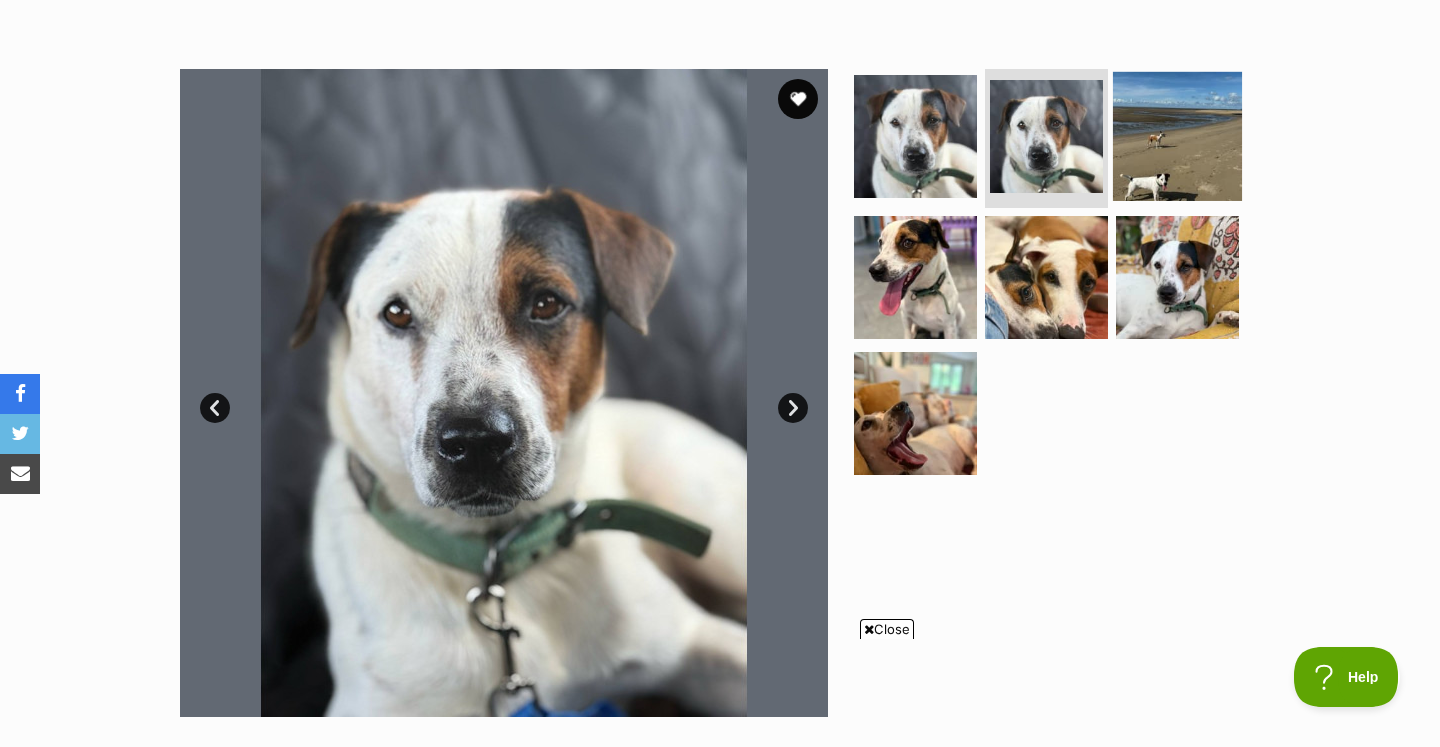 click at bounding box center (1177, 135) 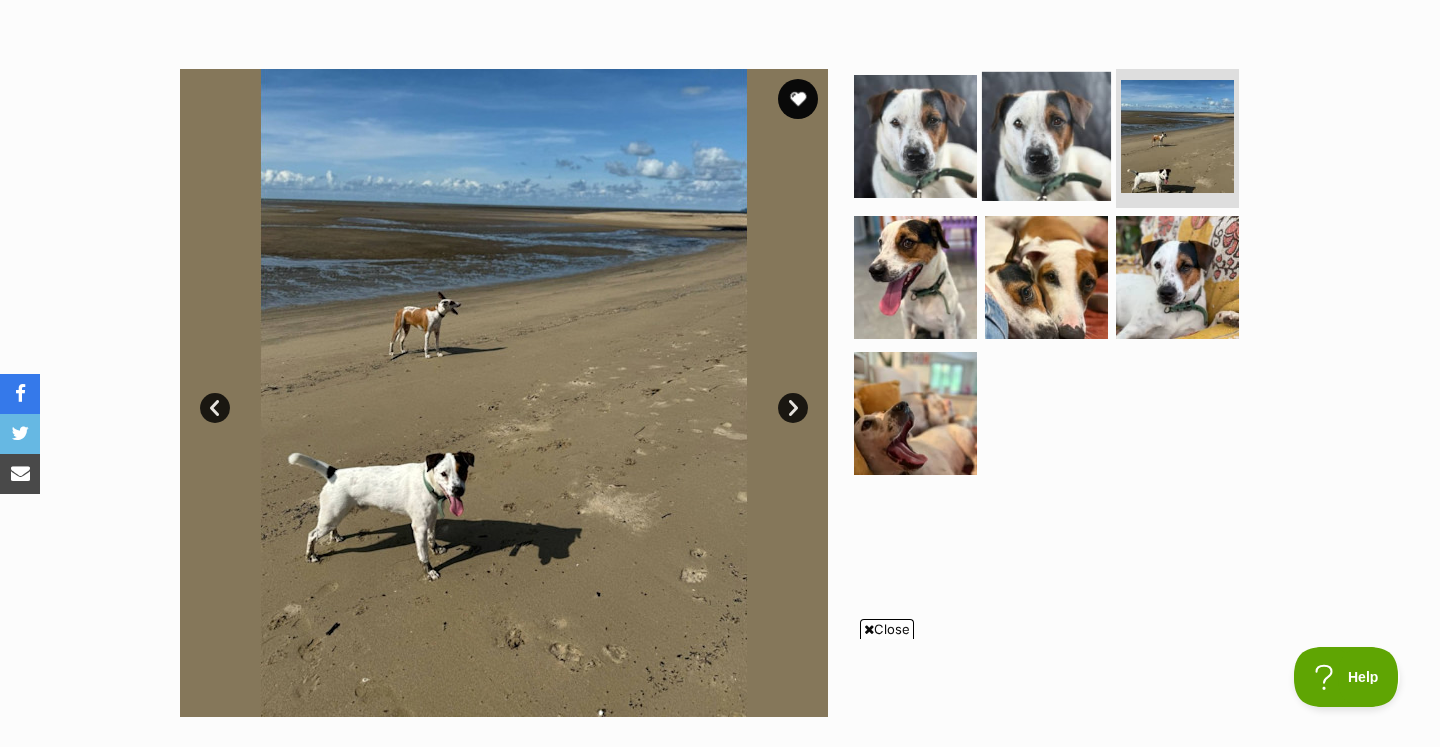 scroll, scrollTop: 0, scrollLeft: 0, axis: both 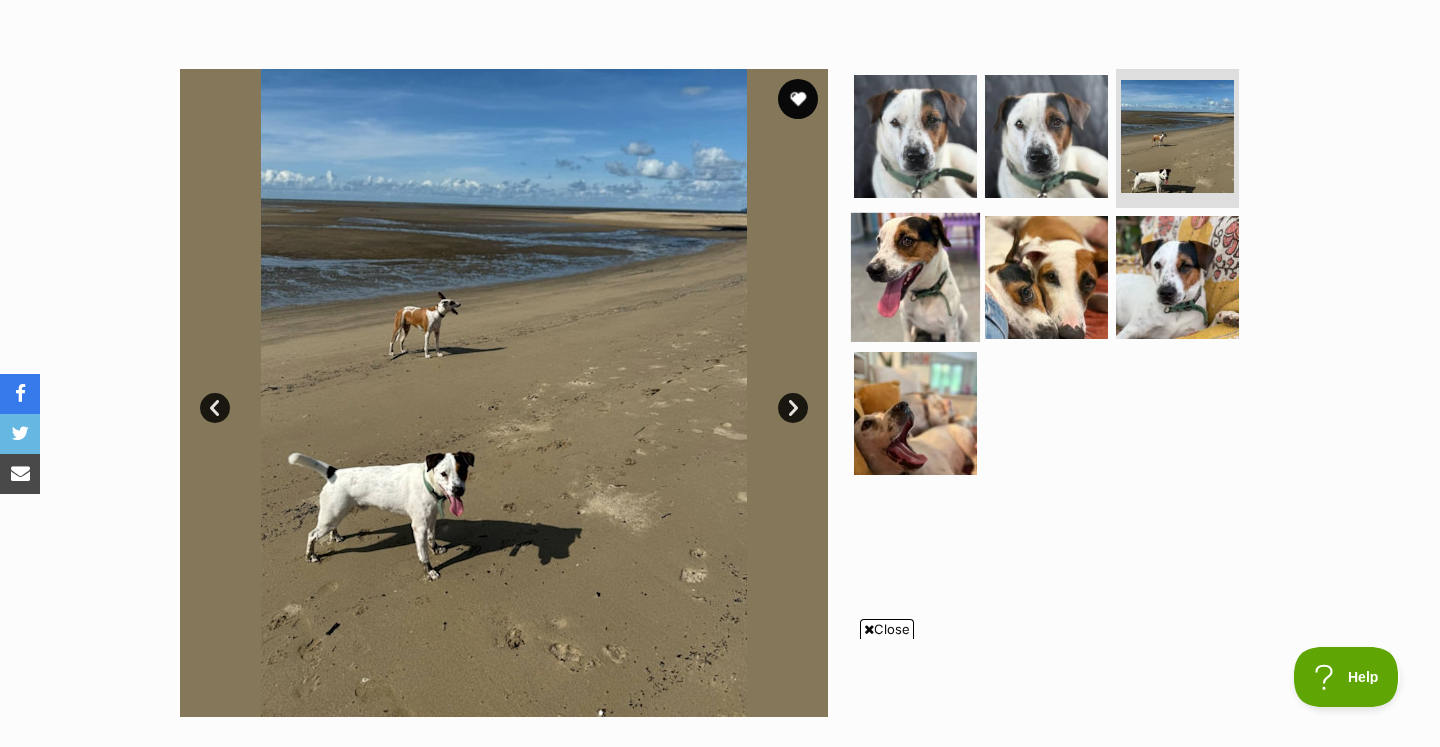click at bounding box center [915, 277] 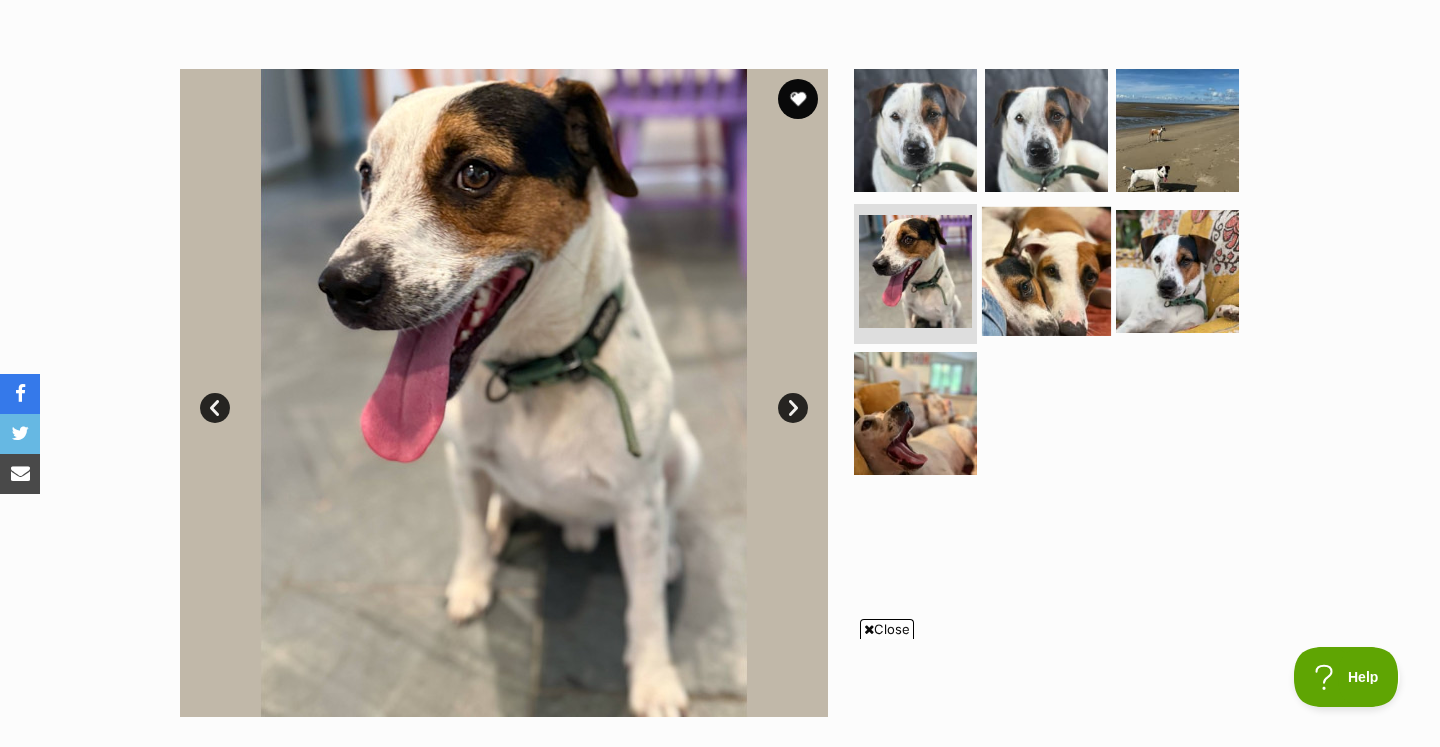 click at bounding box center [1046, 271] 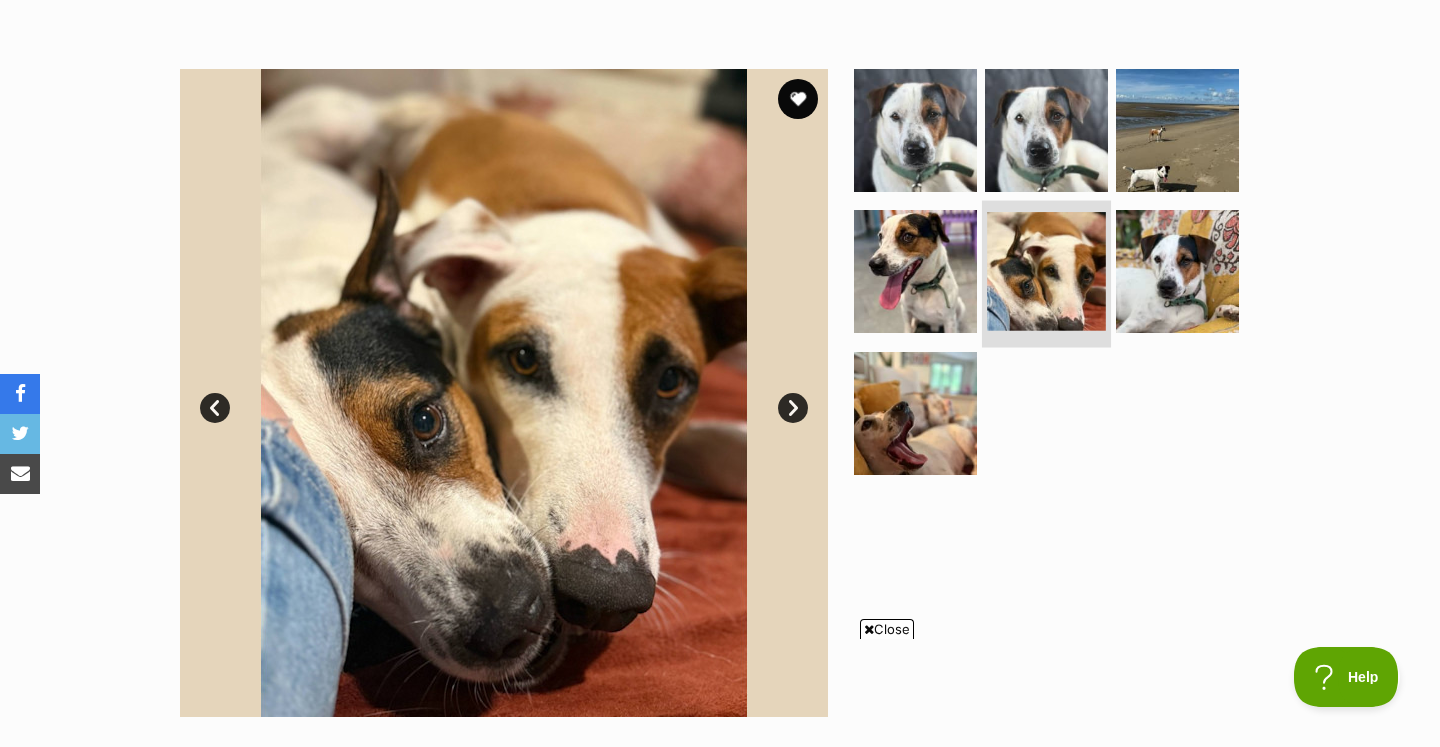 click at bounding box center [1046, 271] 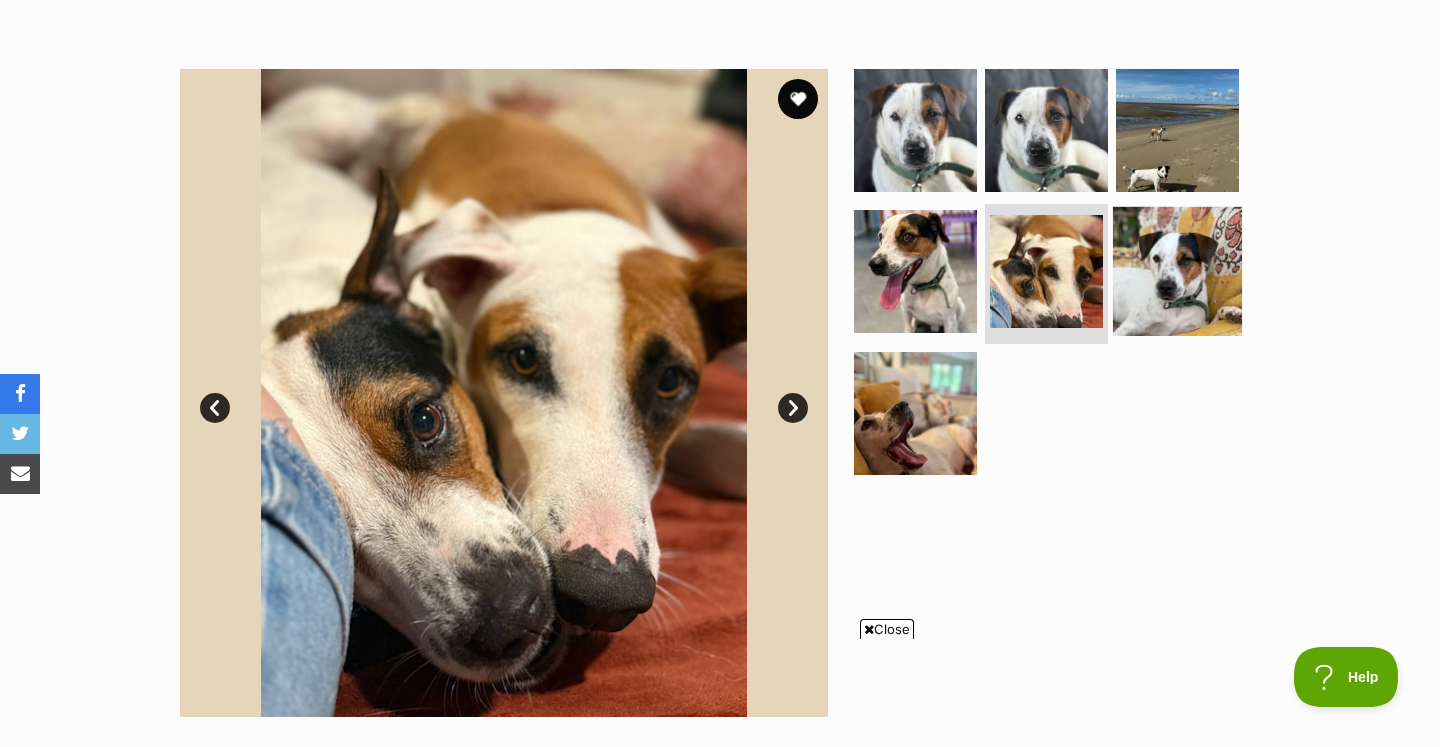 click at bounding box center [1177, 271] 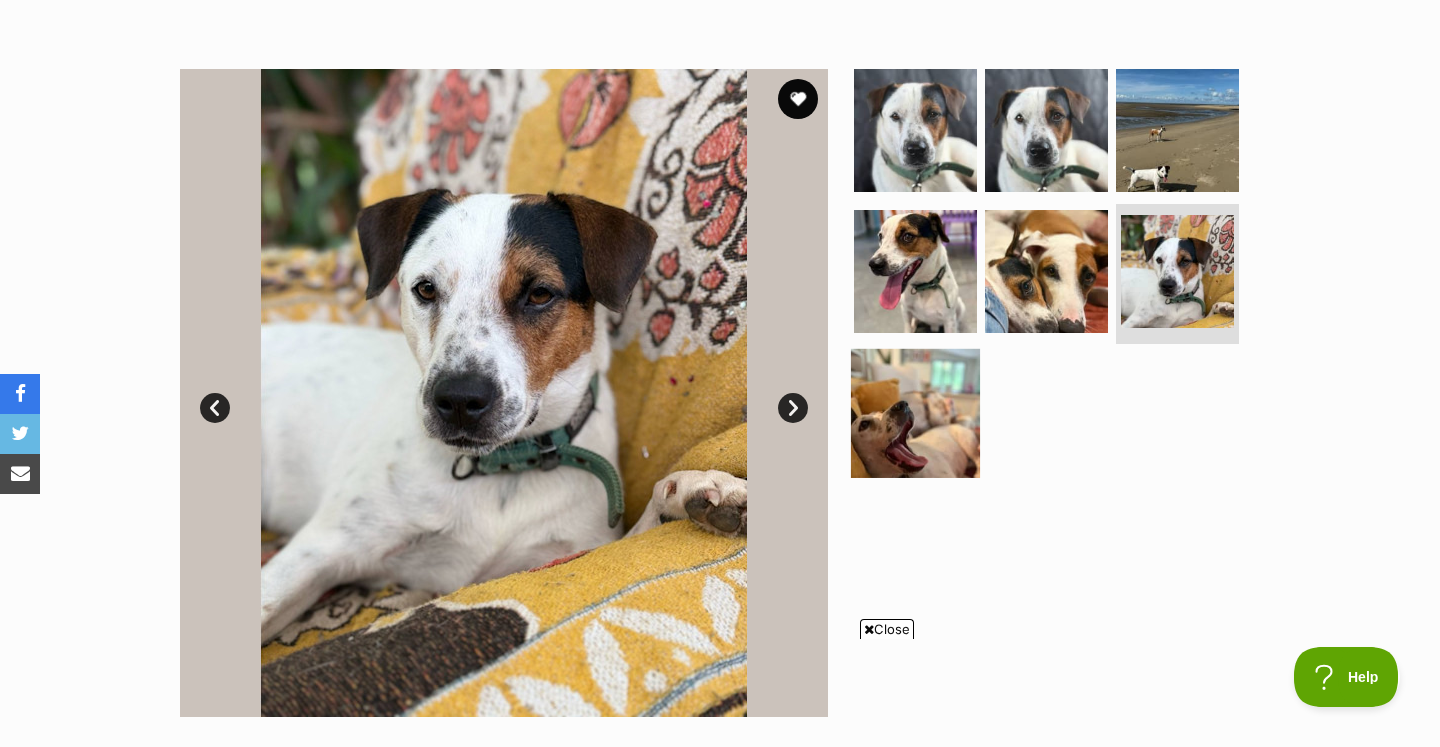 click at bounding box center [915, 413] 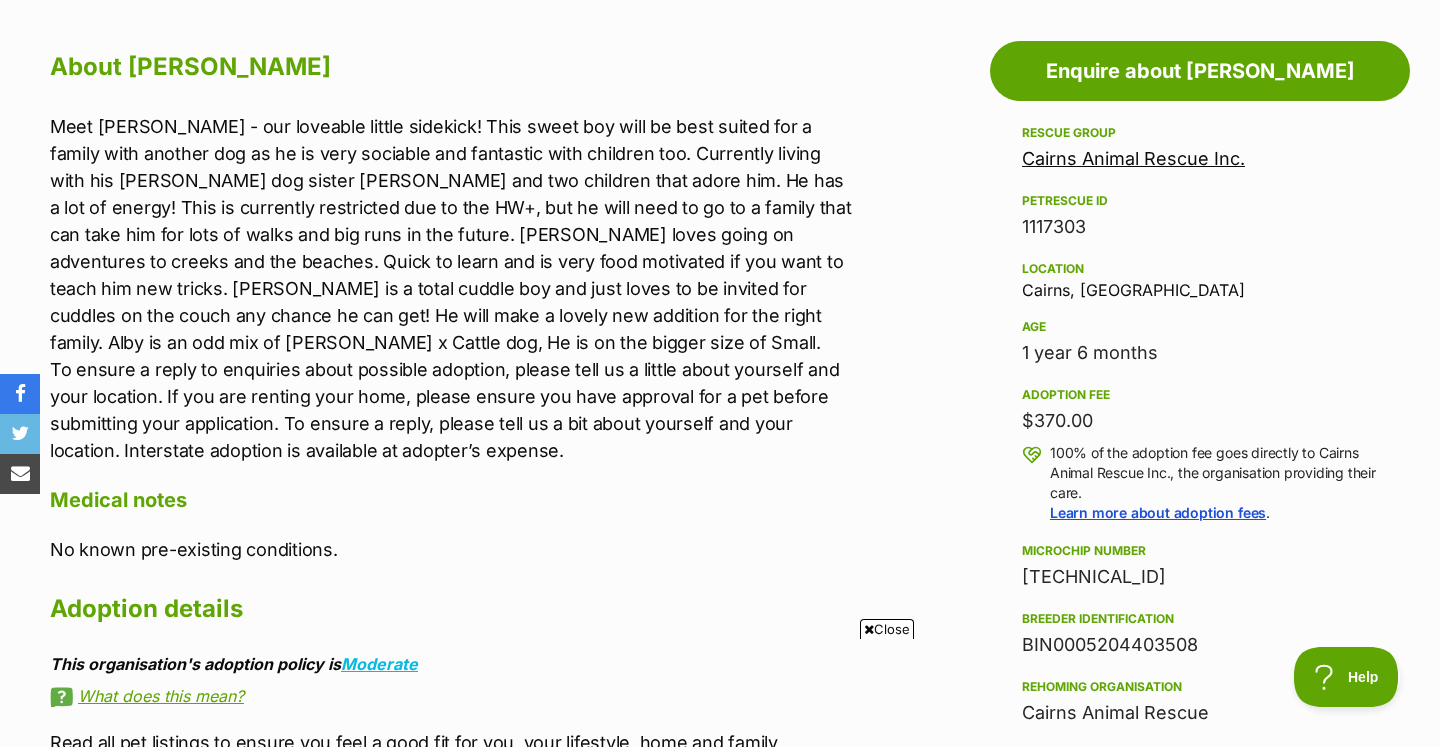 scroll, scrollTop: 1083, scrollLeft: 0, axis: vertical 